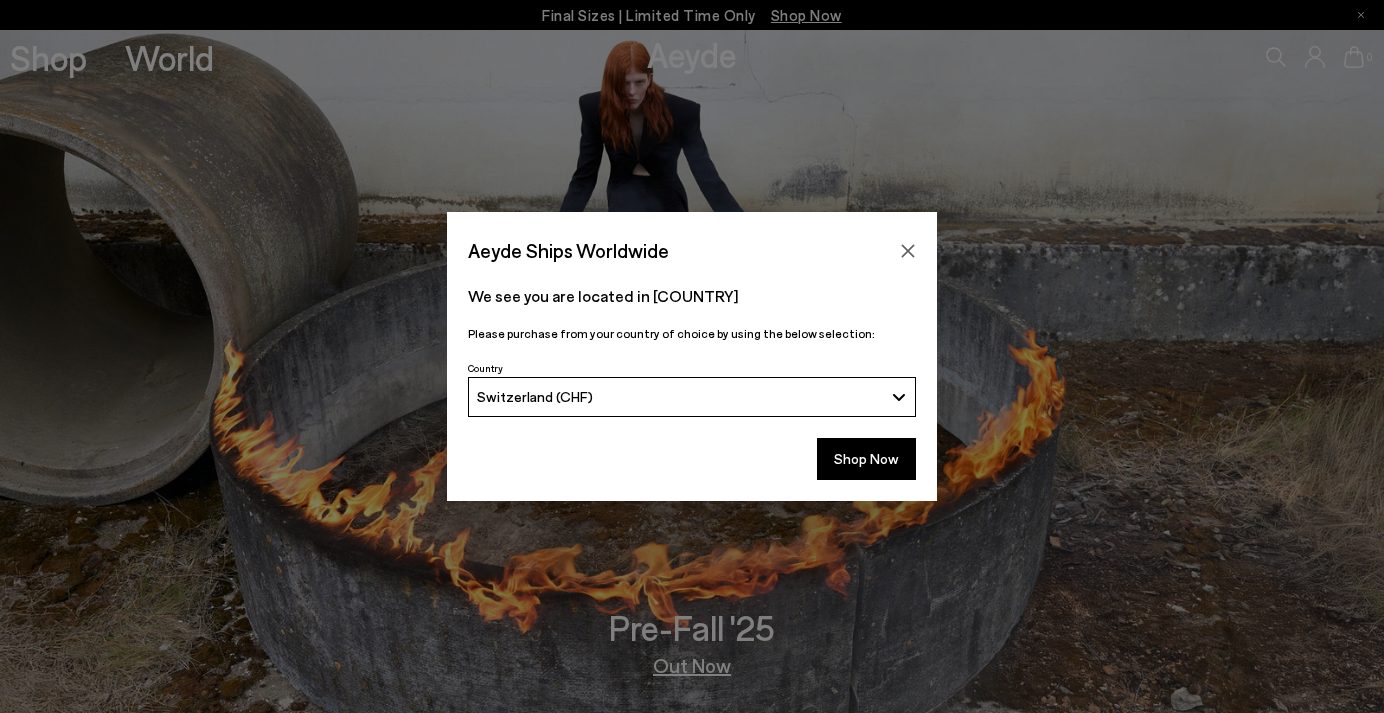 scroll, scrollTop: 0, scrollLeft: 0, axis: both 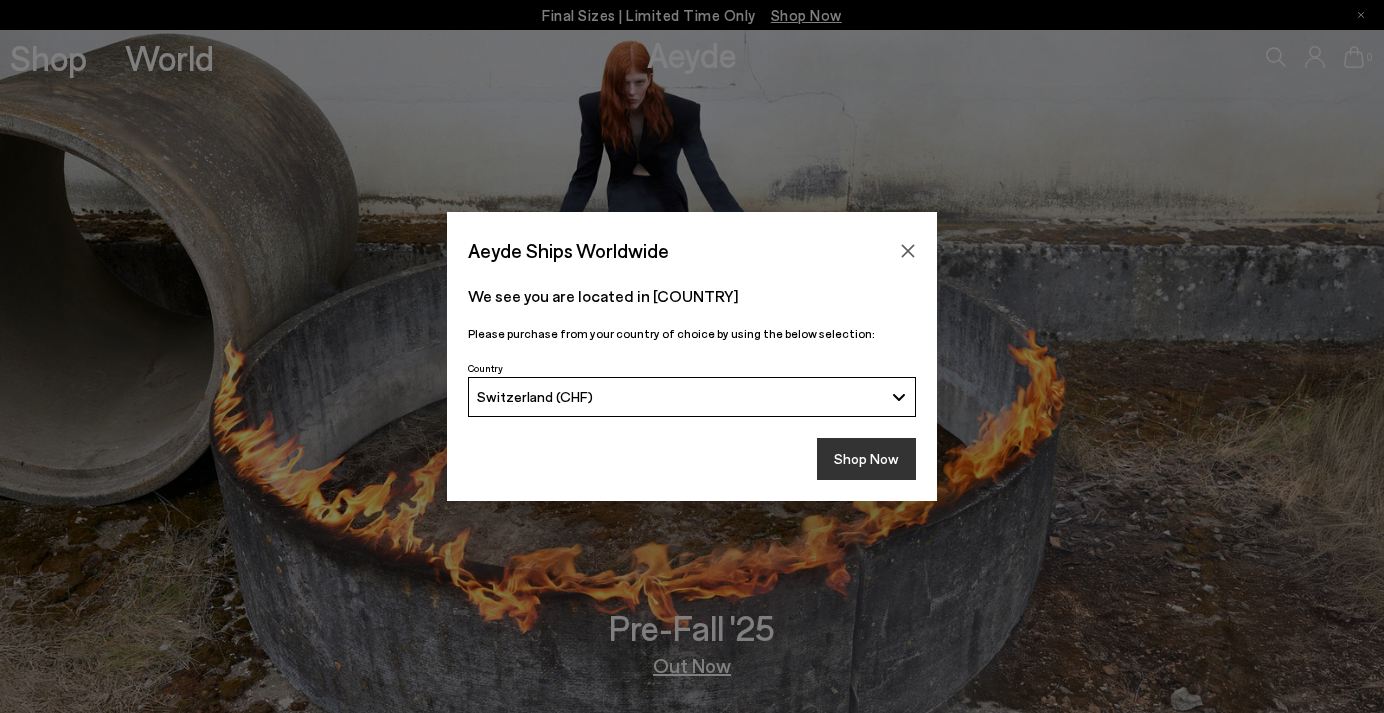 click on "Shop Now" at bounding box center [866, 459] 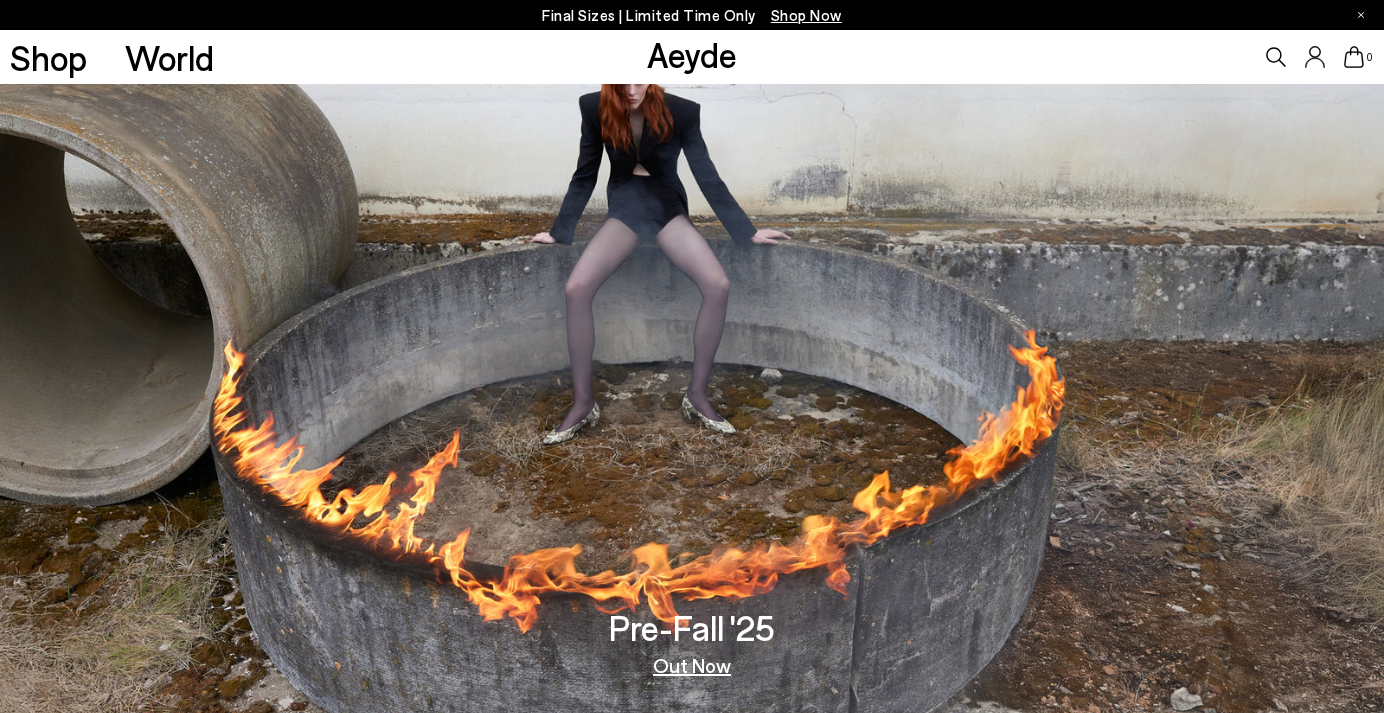 scroll, scrollTop: 293, scrollLeft: 0, axis: vertical 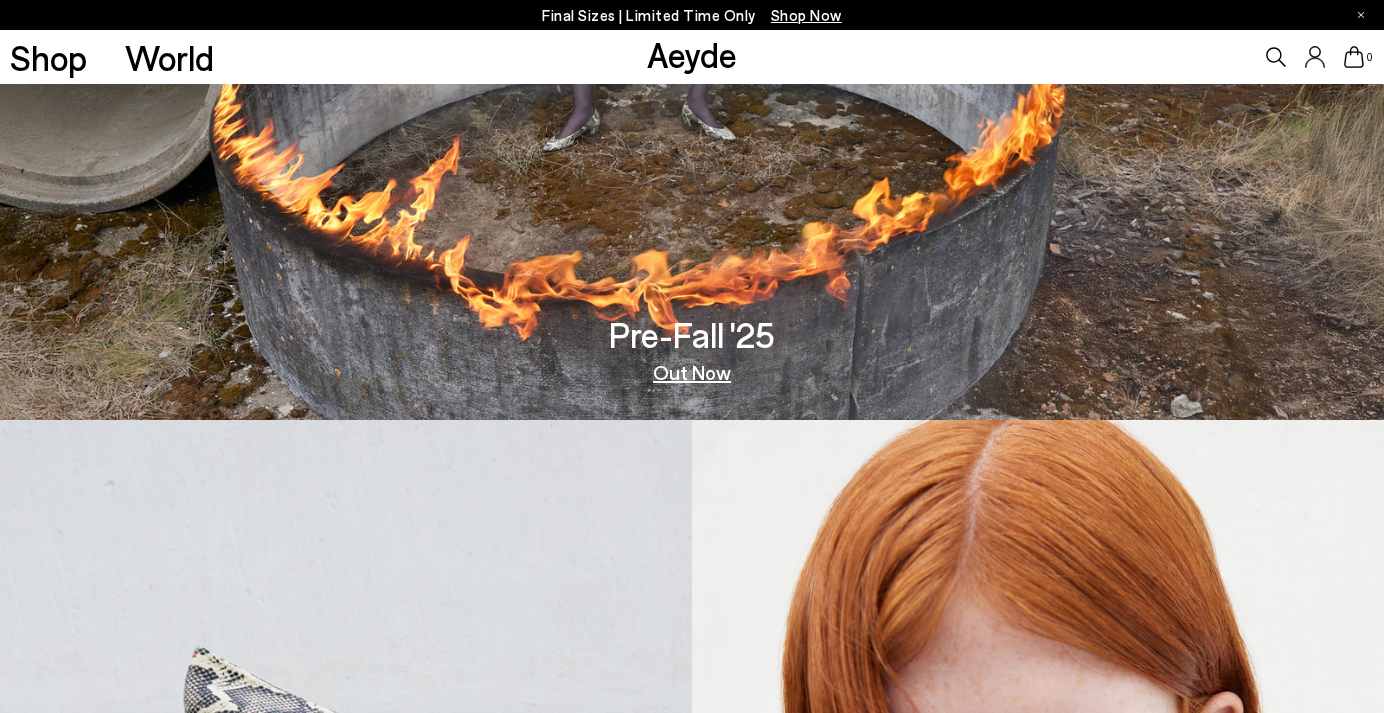 click on "Out Now" at bounding box center (692, 372) 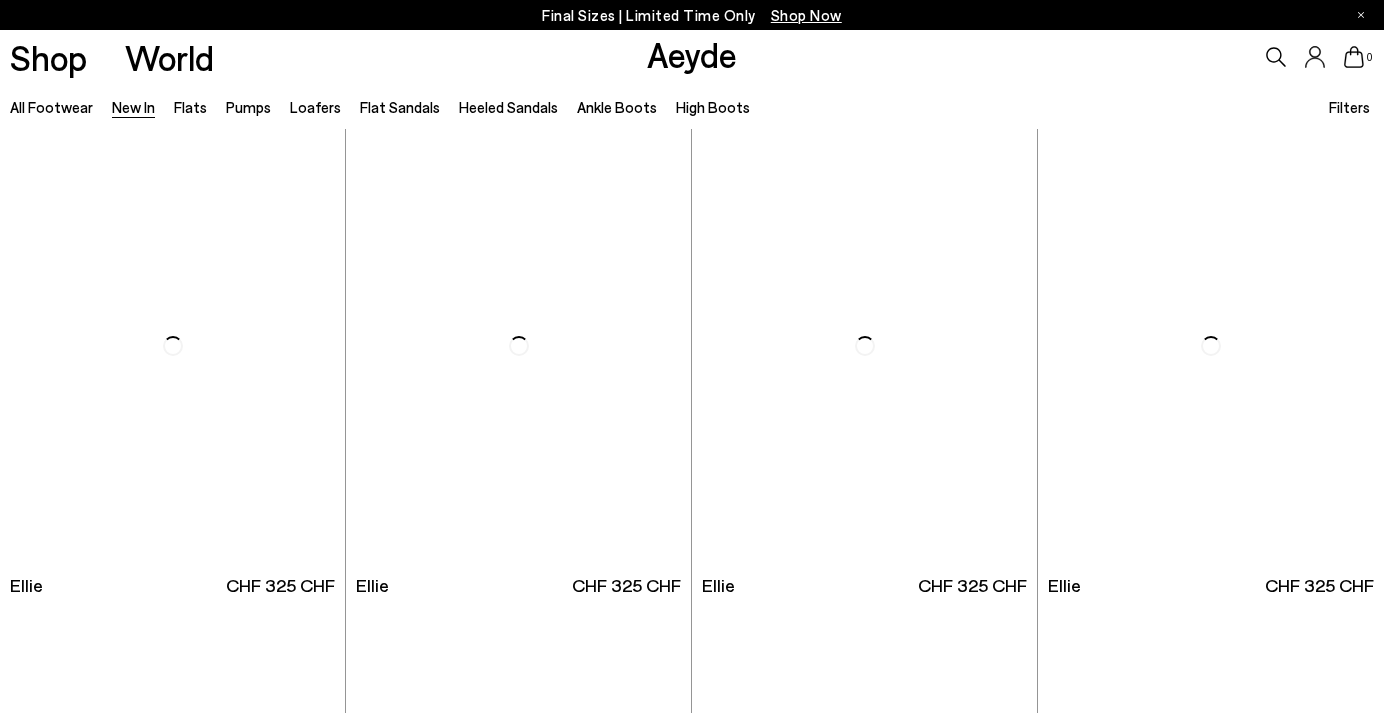 scroll, scrollTop: 0, scrollLeft: 0, axis: both 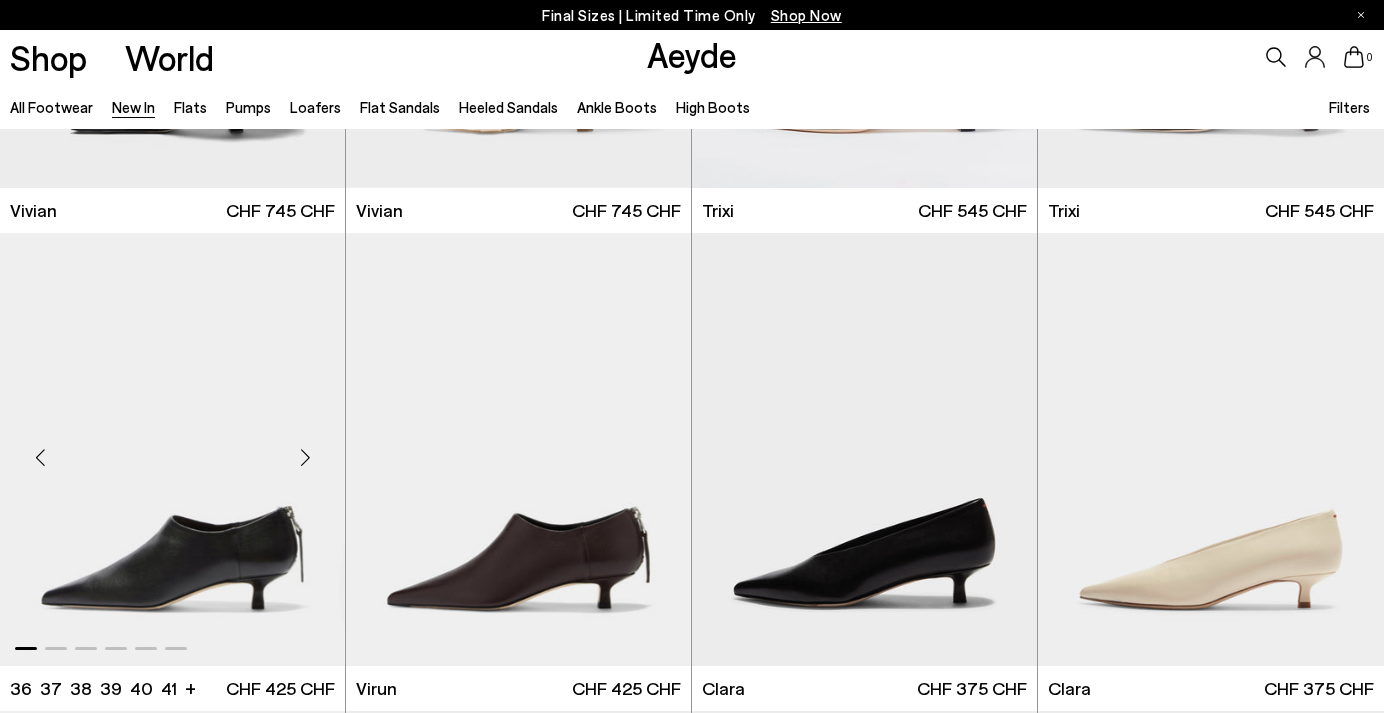click at bounding box center [305, 458] 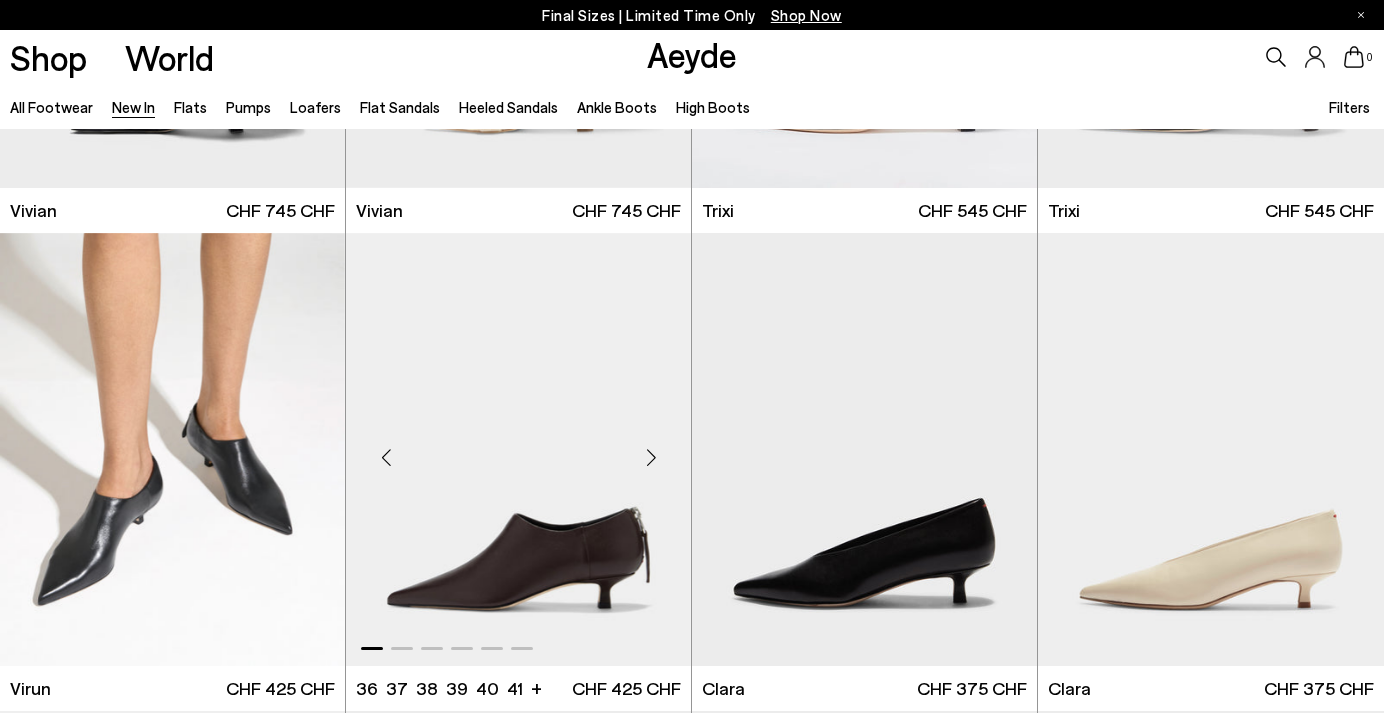 click at bounding box center (651, 458) 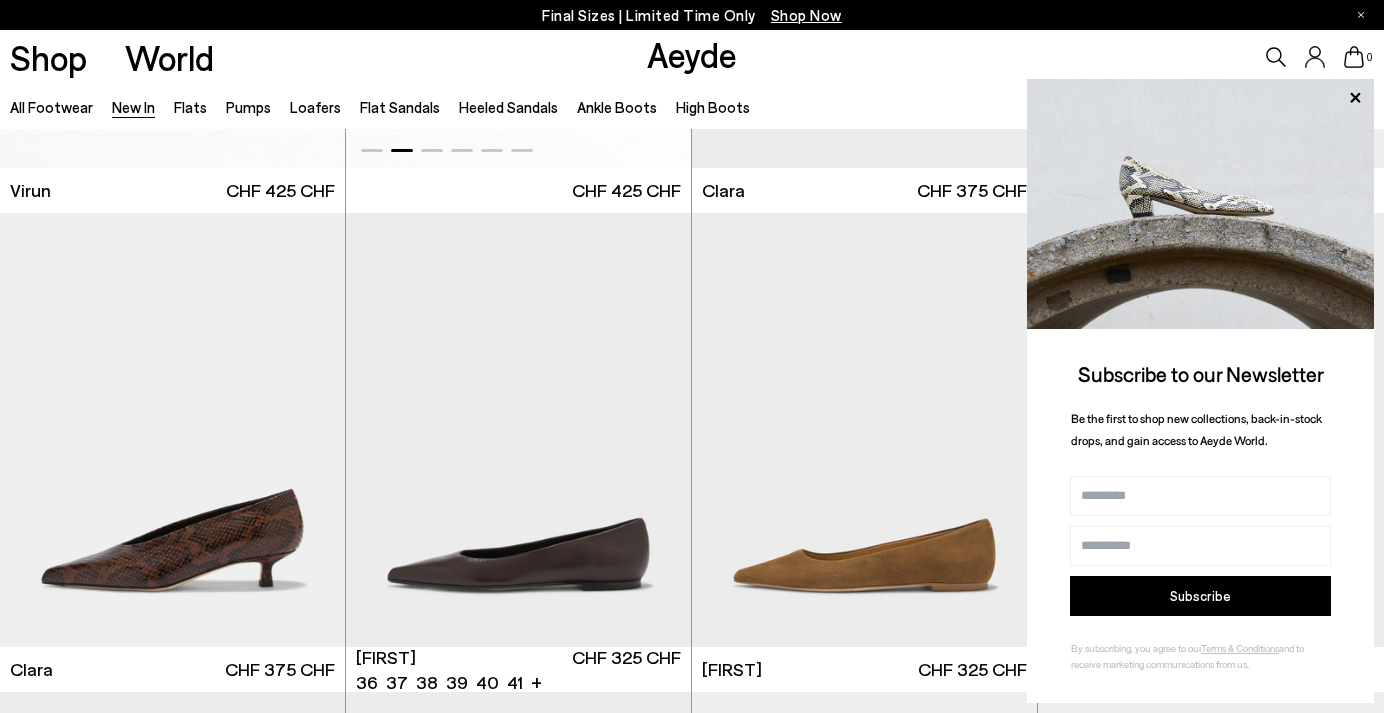 scroll, scrollTop: 5663, scrollLeft: 0, axis: vertical 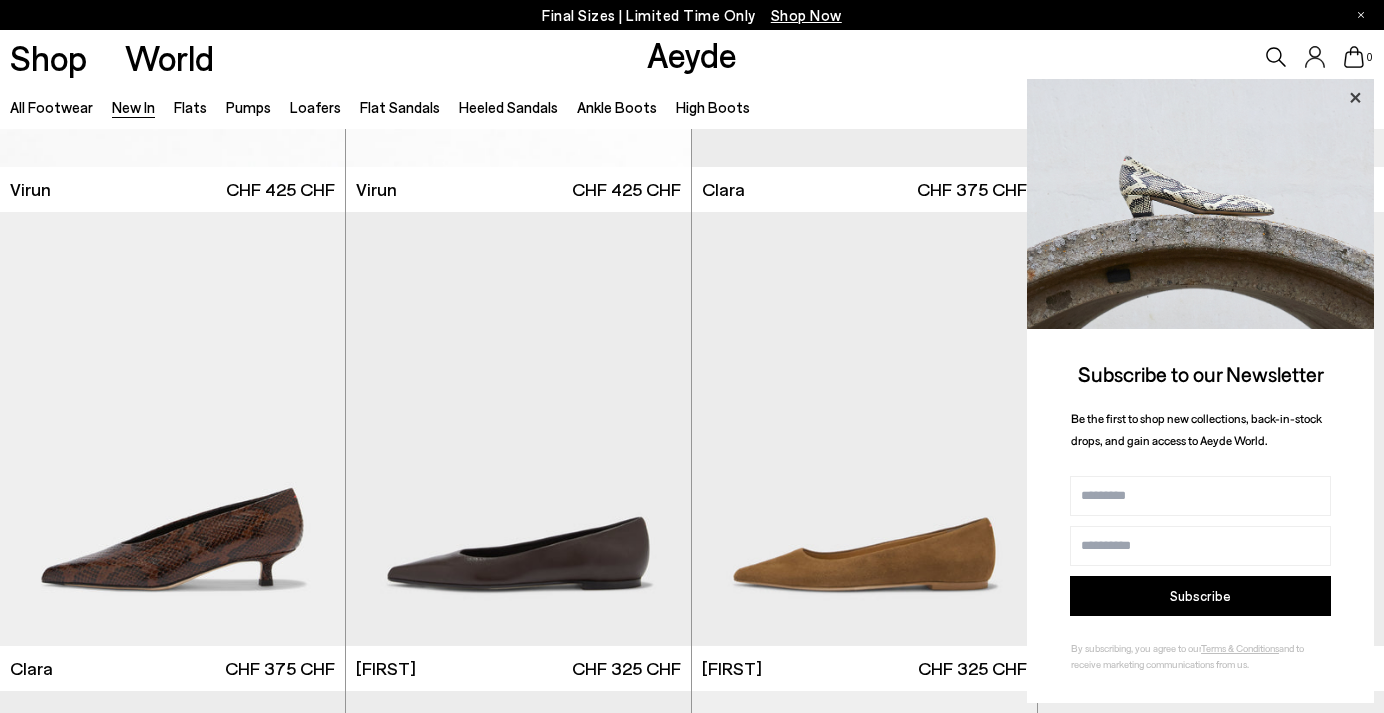 click 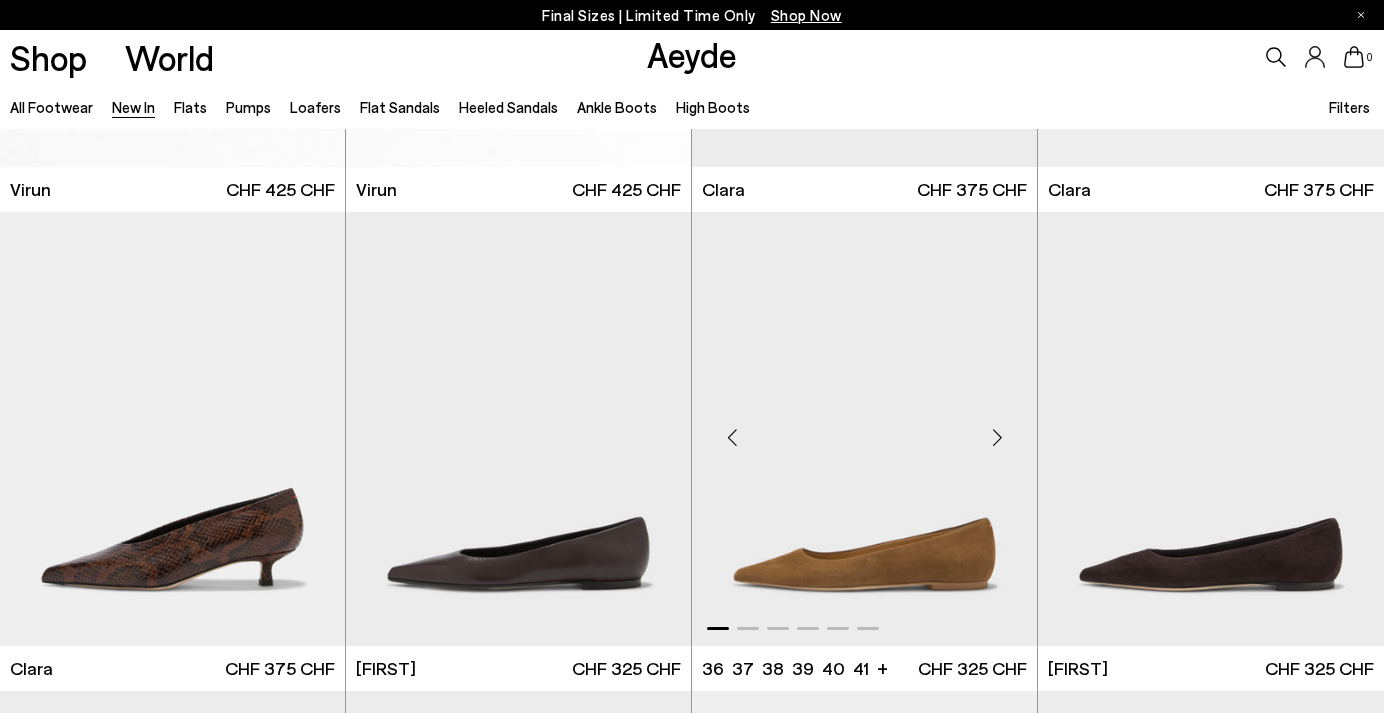 scroll, scrollTop: 5768, scrollLeft: 0, axis: vertical 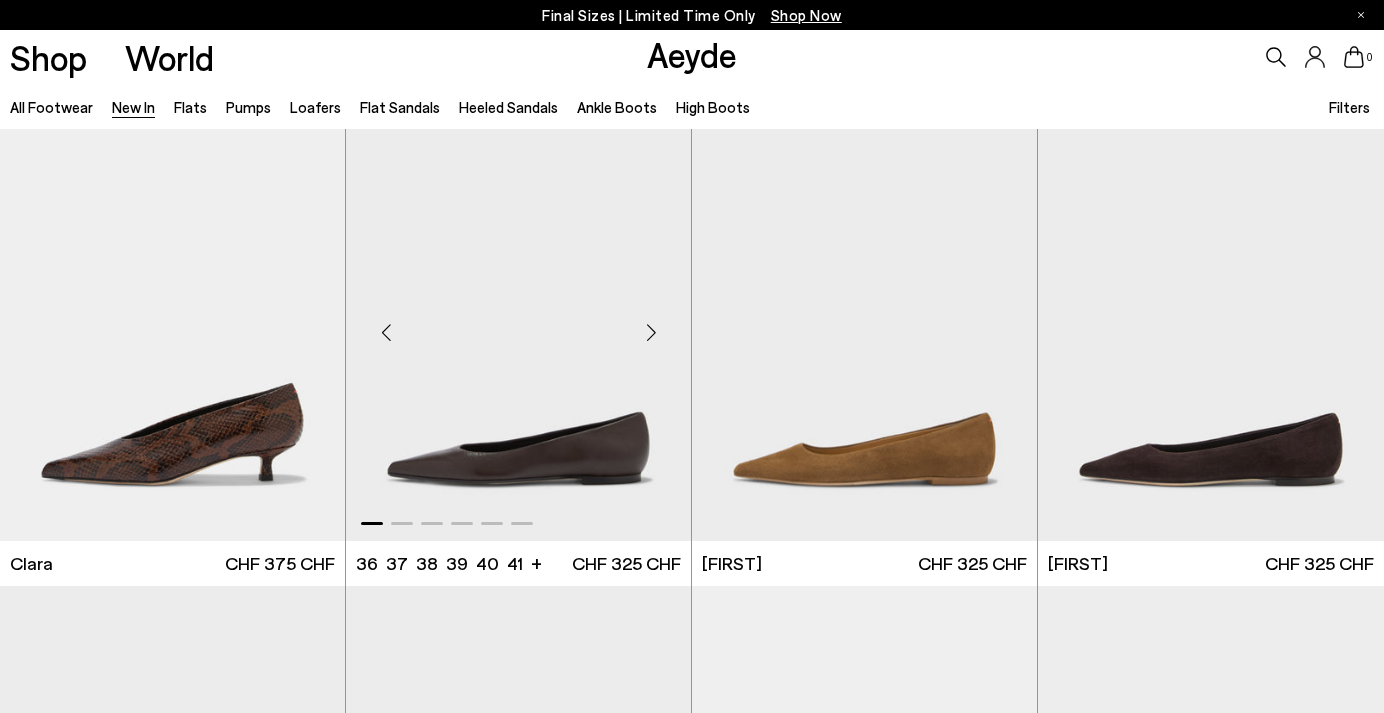 click at bounding box center (651, 332) 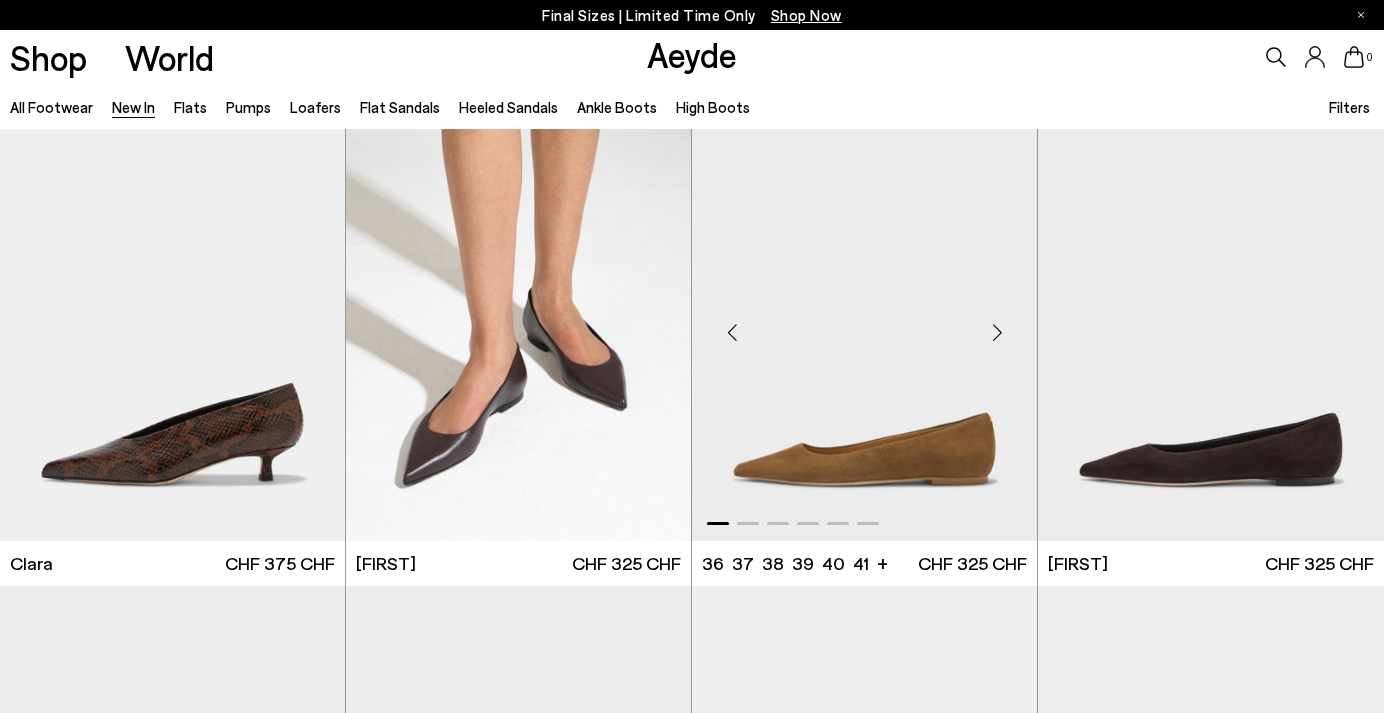 click at bounding box center (997, 332) 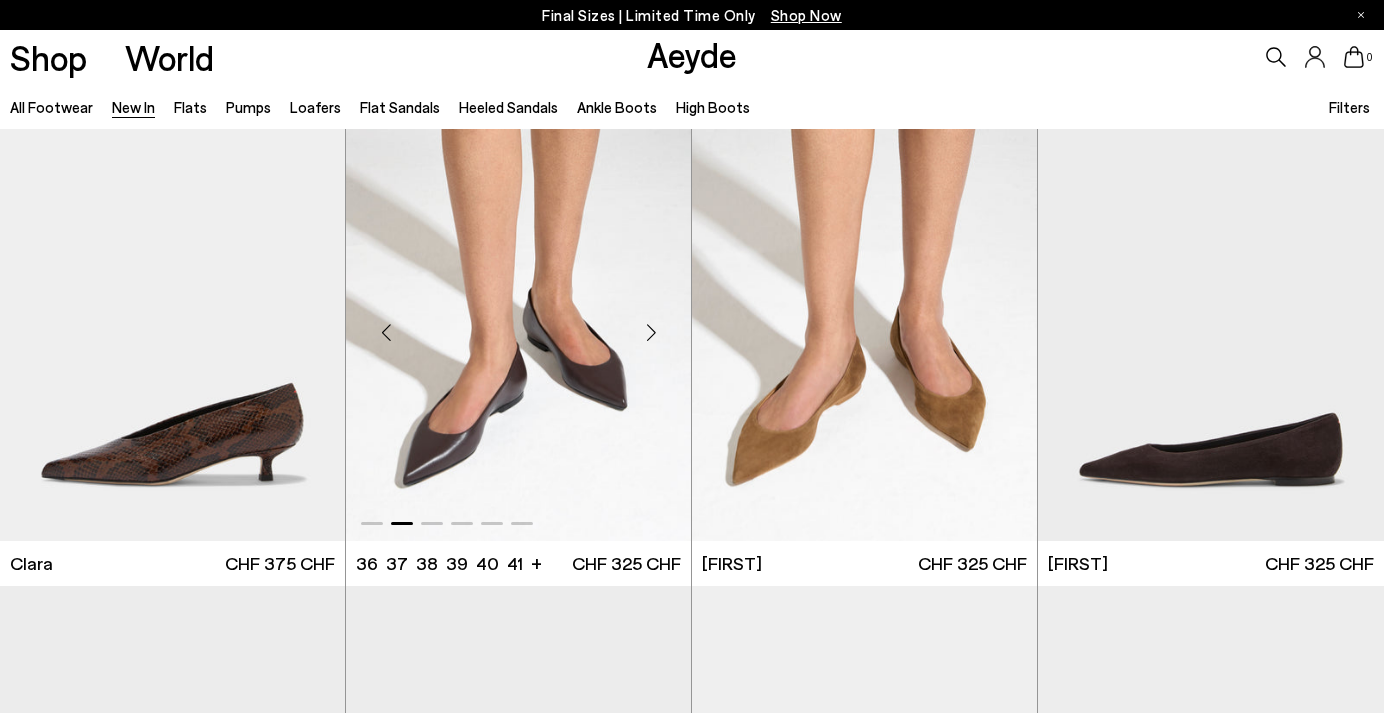 click at bounding box center [651, 332] 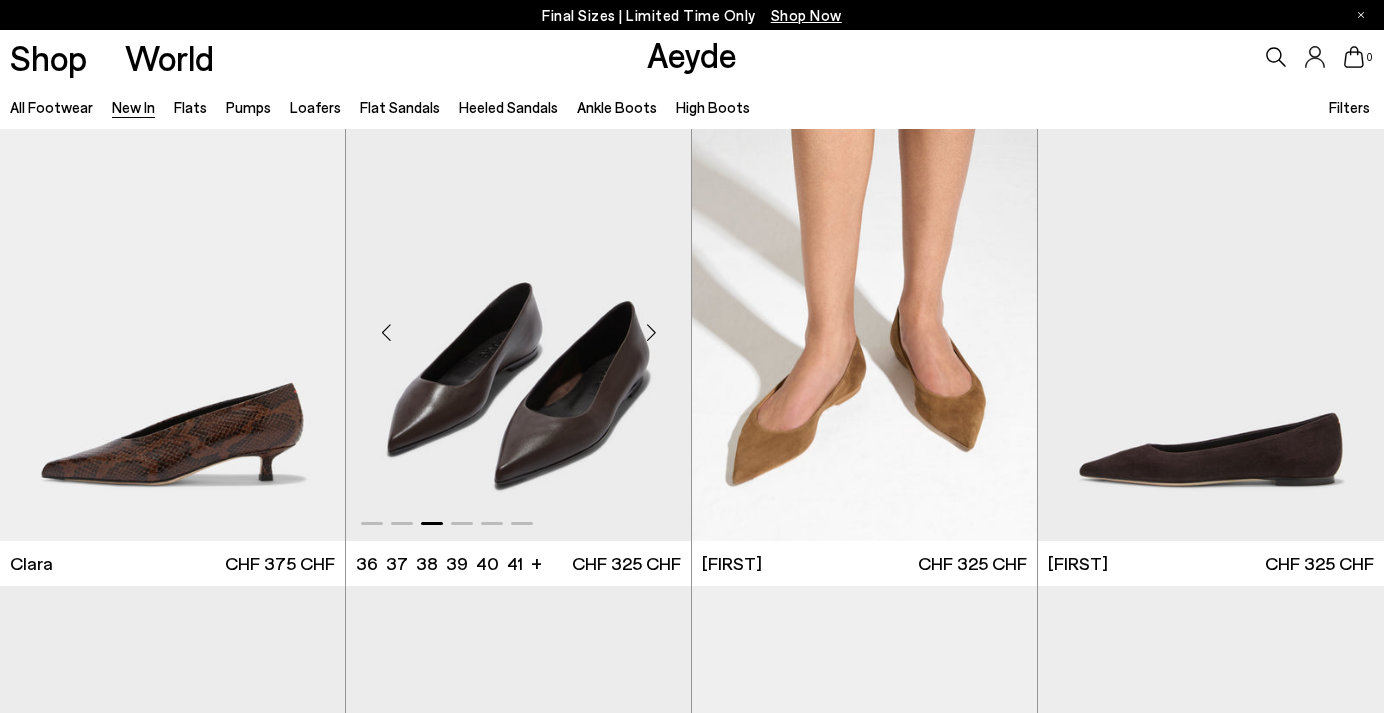 click at bounding box center (651, 332) 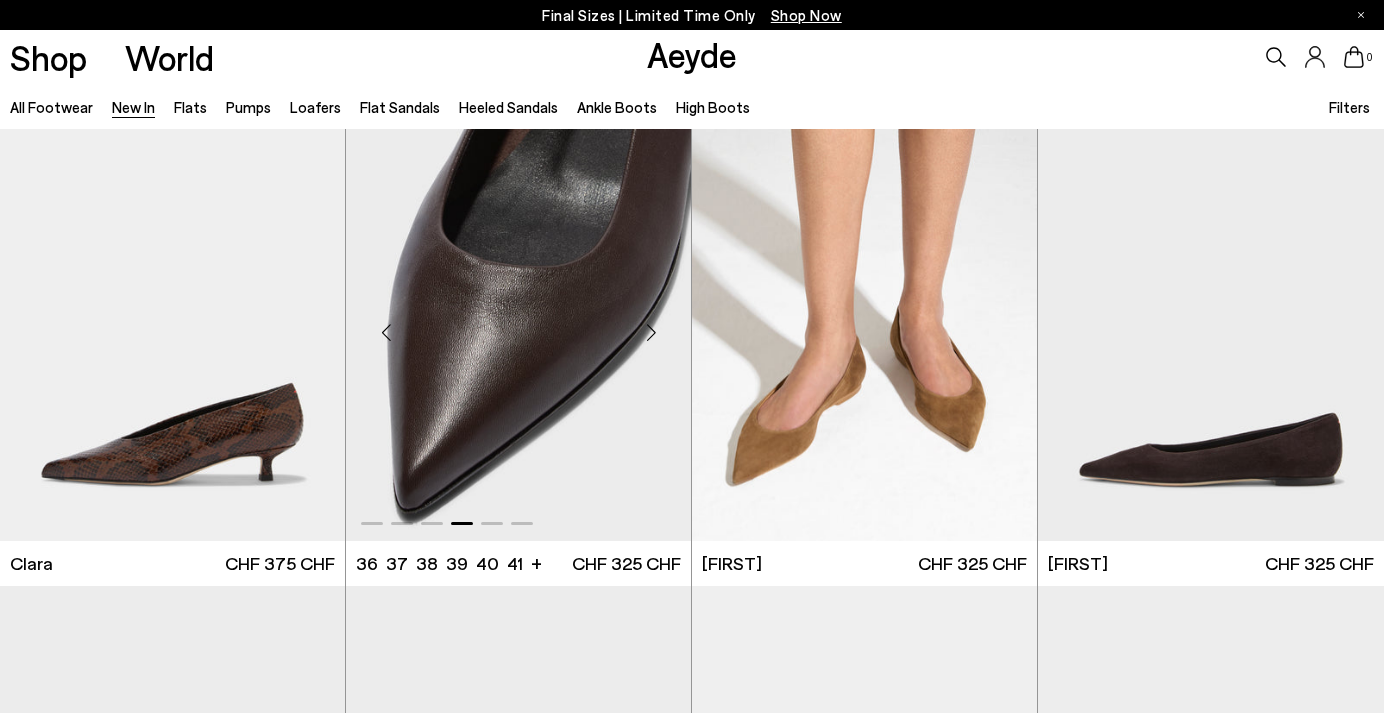 click at bounding box center [651, 332] 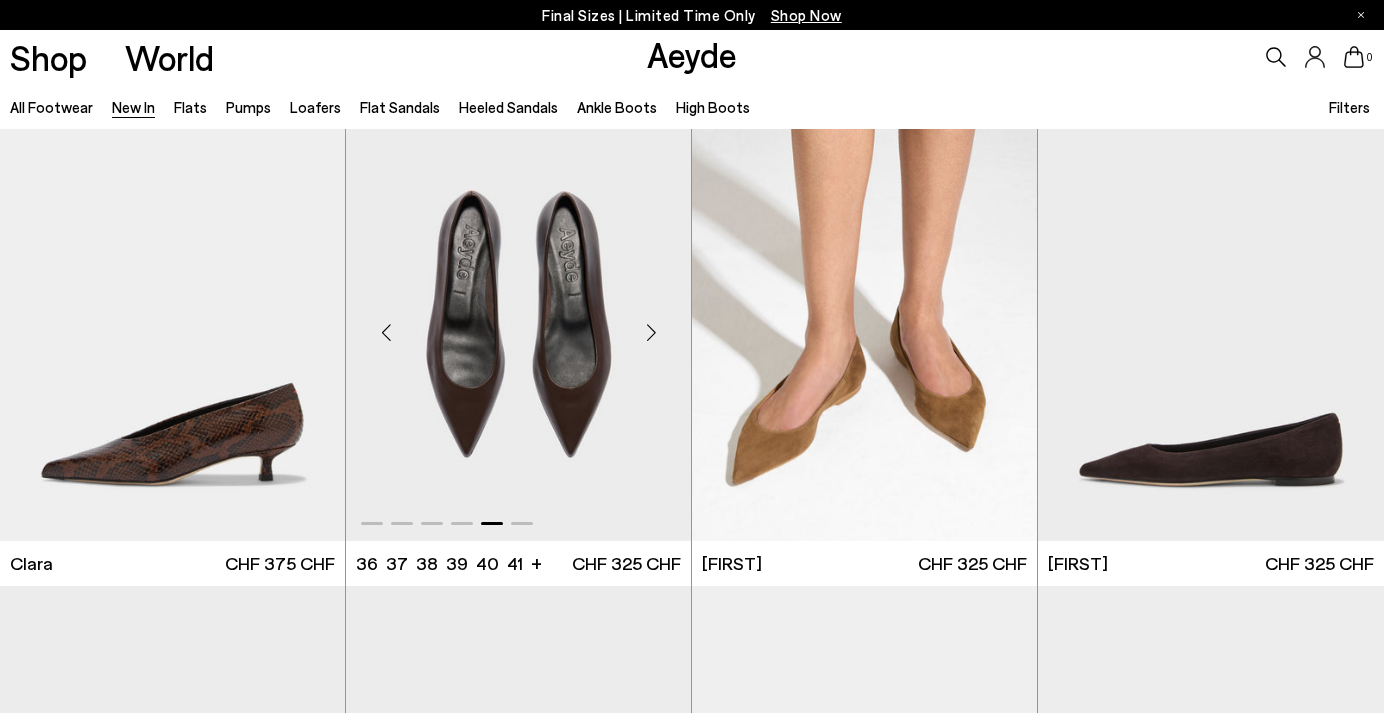 click at bounding box center [651, 332] 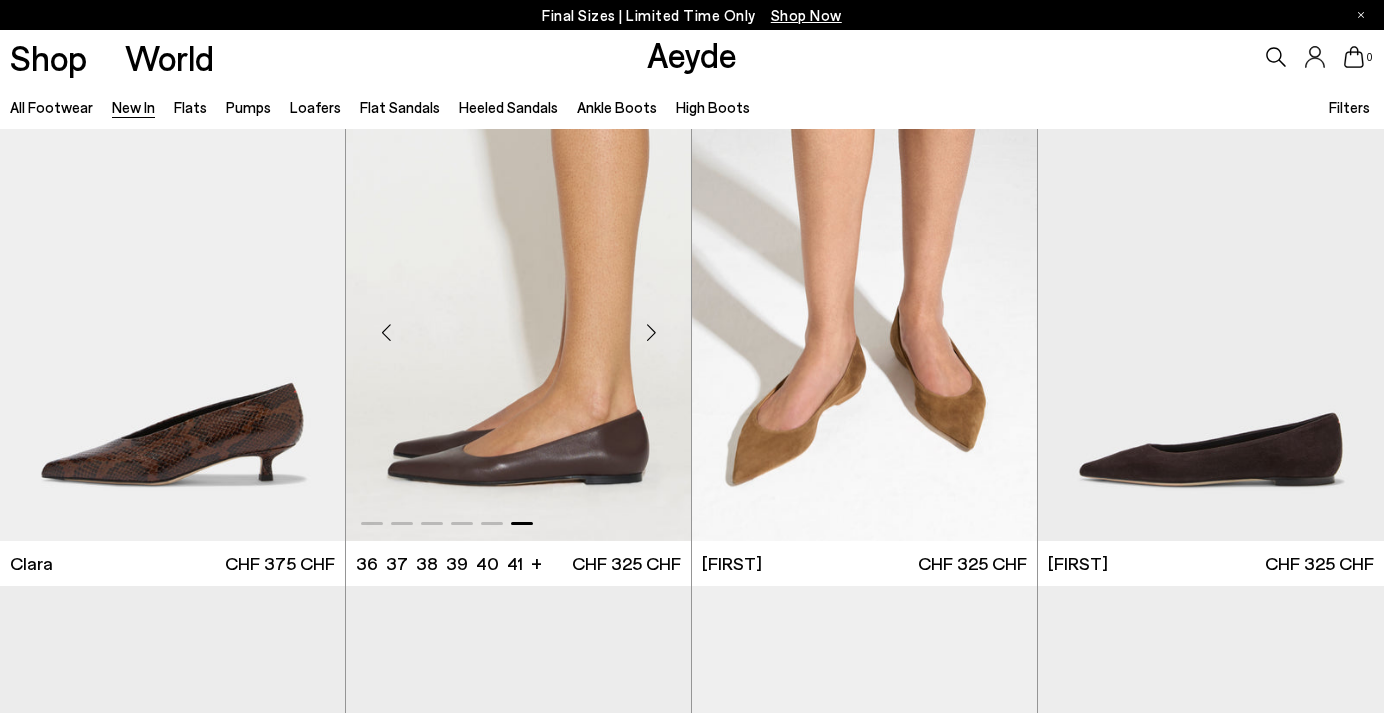 click at bounding box center (651, 332) 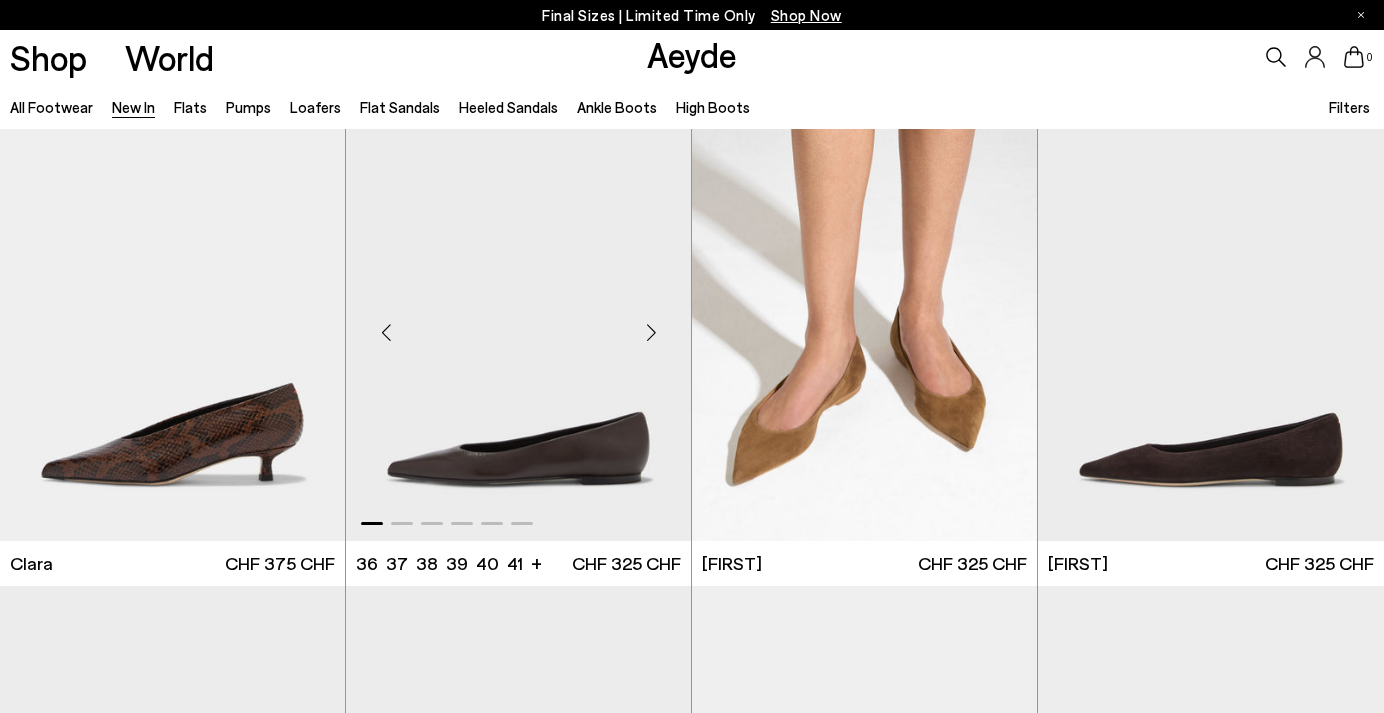 click at bounding box center [651, 332] 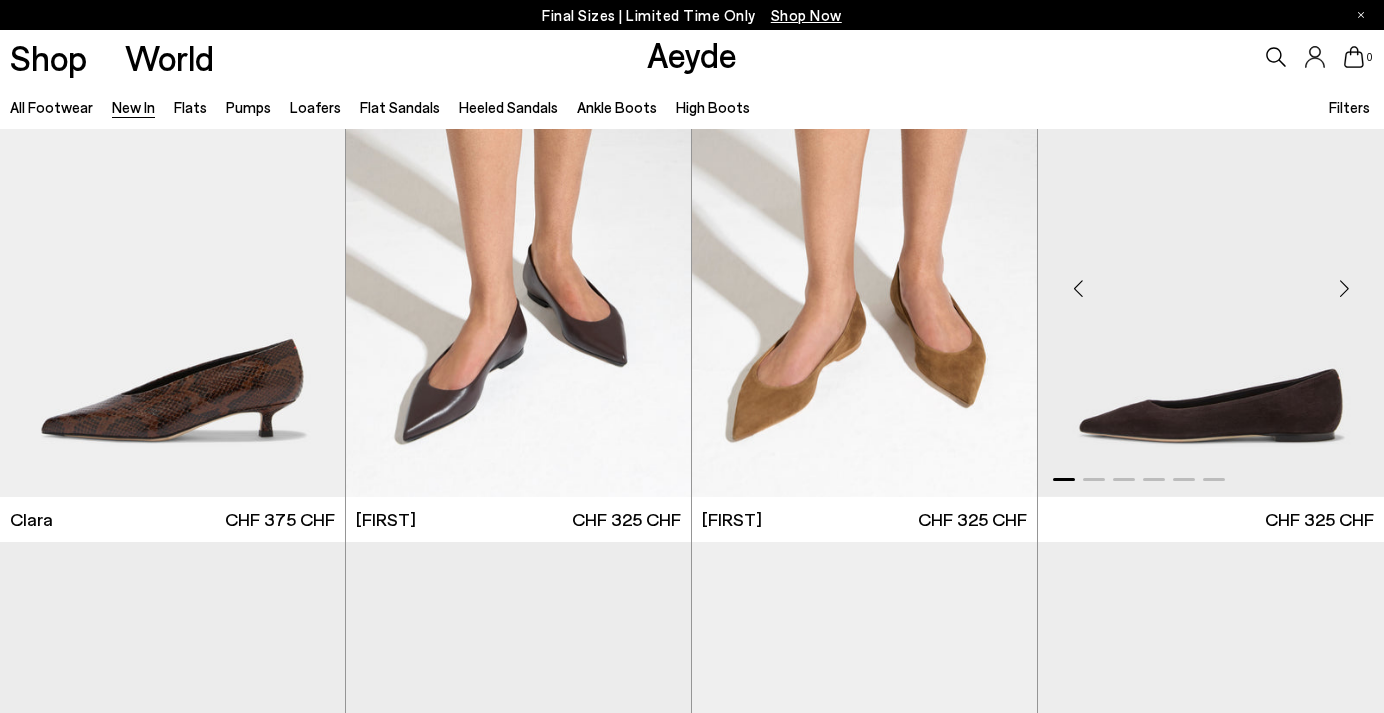 scroll, scrollTop: 5649, scrollLeft: 0, axis: vertical 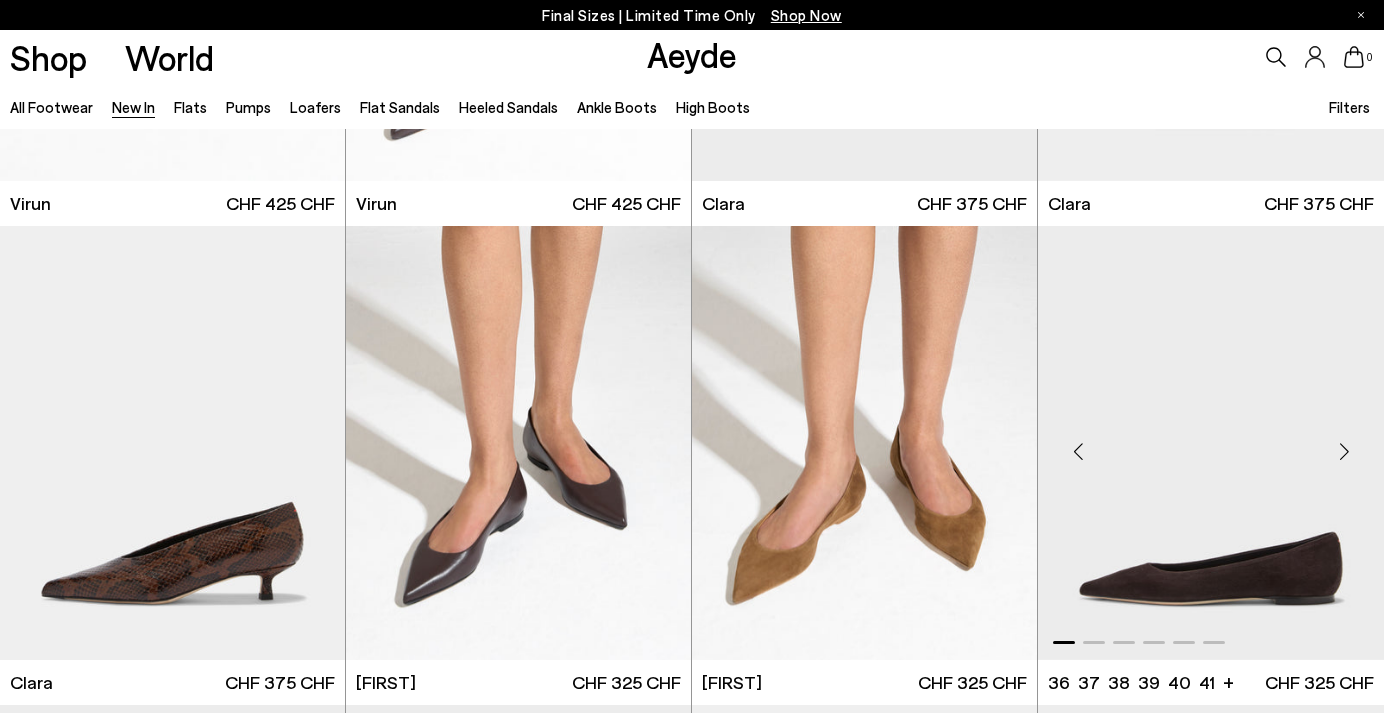 click at bounding box center (1344, 451) 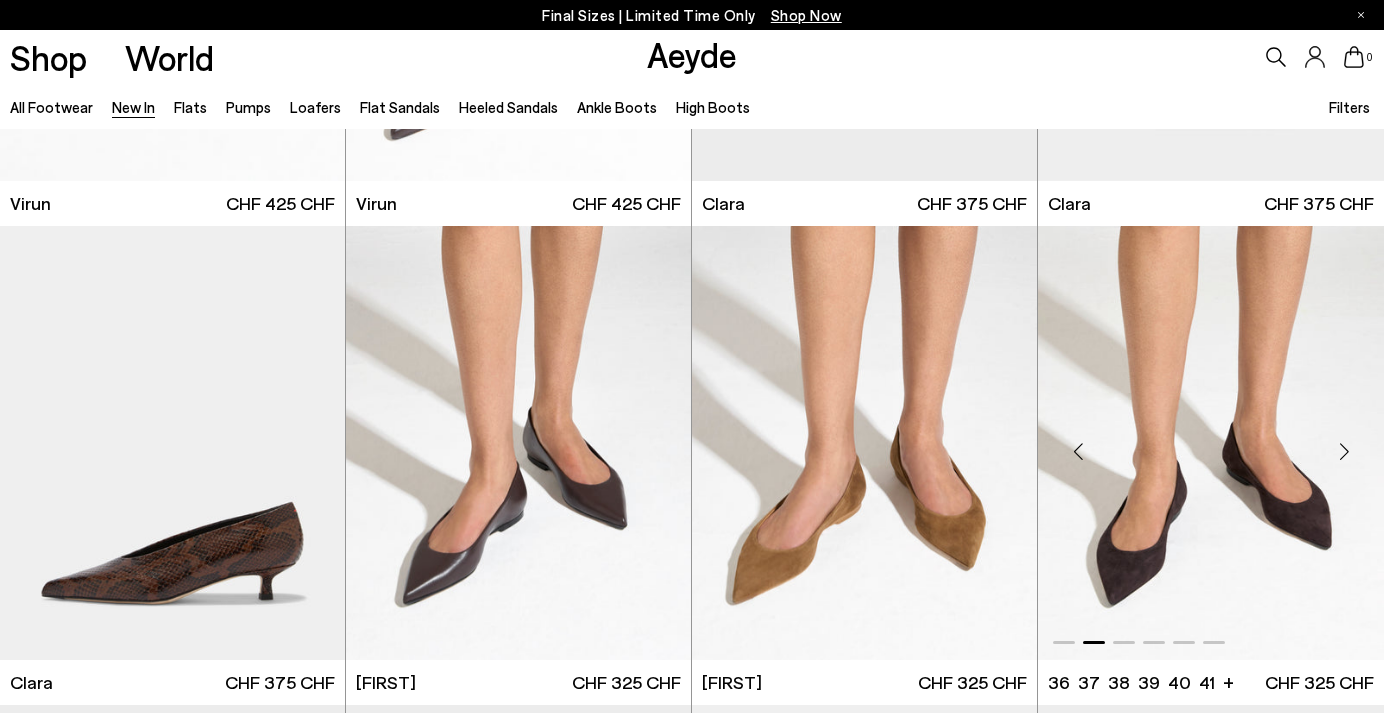 click at bounding box center (1344, 451) 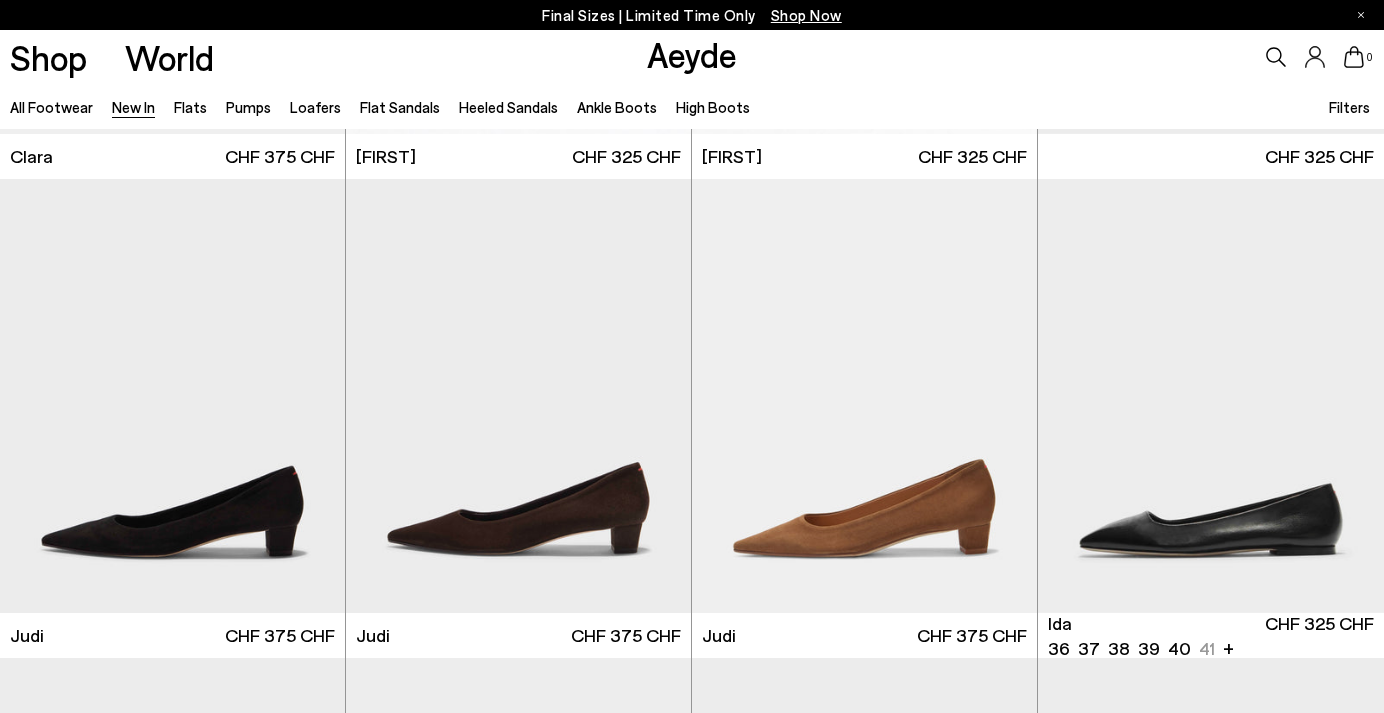 scroll, scrollTop: 6200, scrollLeft: 0, axis: vertical 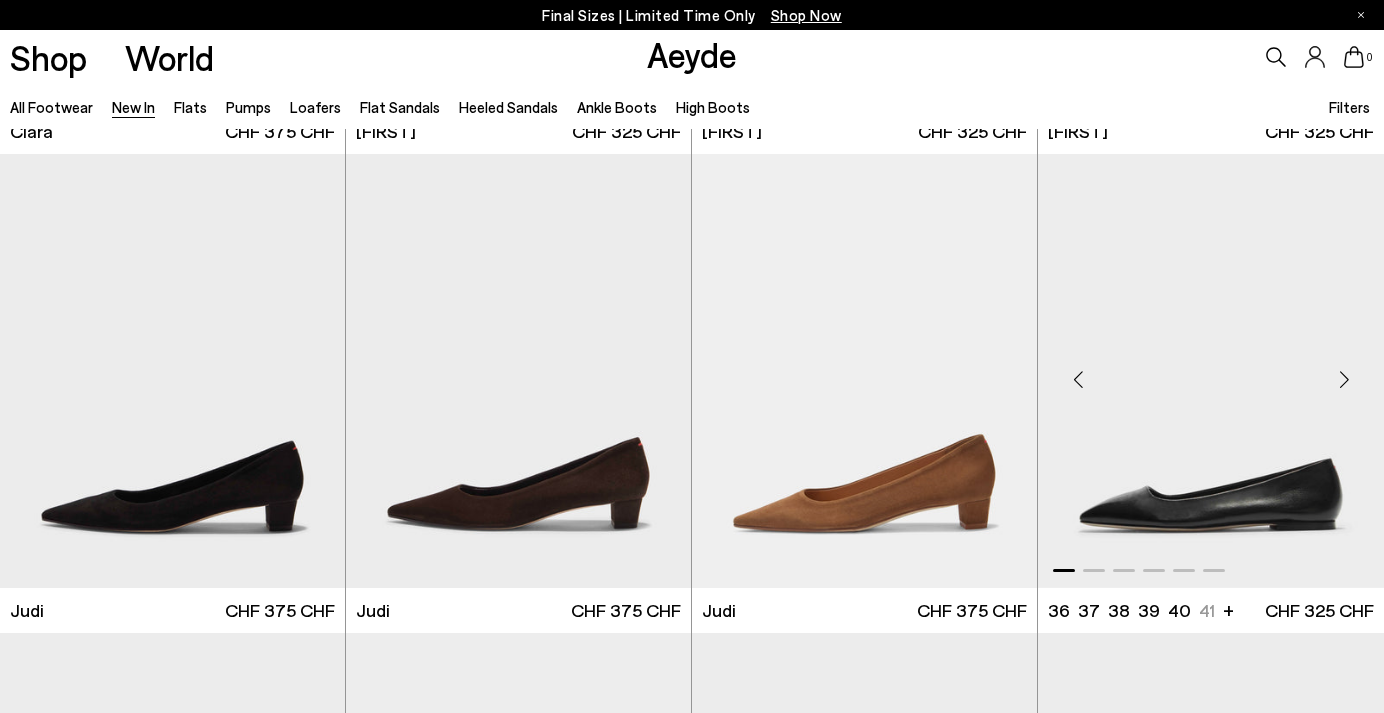 click at bounding box center (1344, 379) 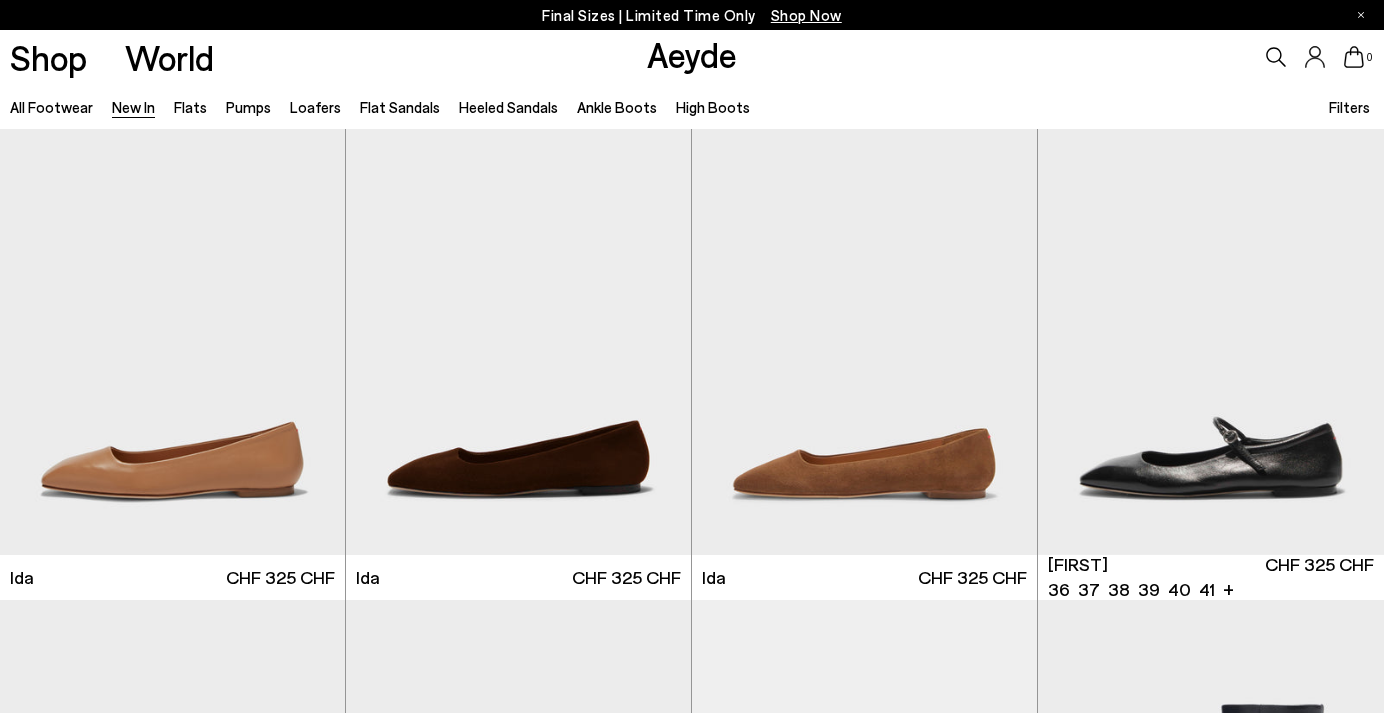 scroll, scrollTop: 6733, scrollLeft: 0, axis: vertical 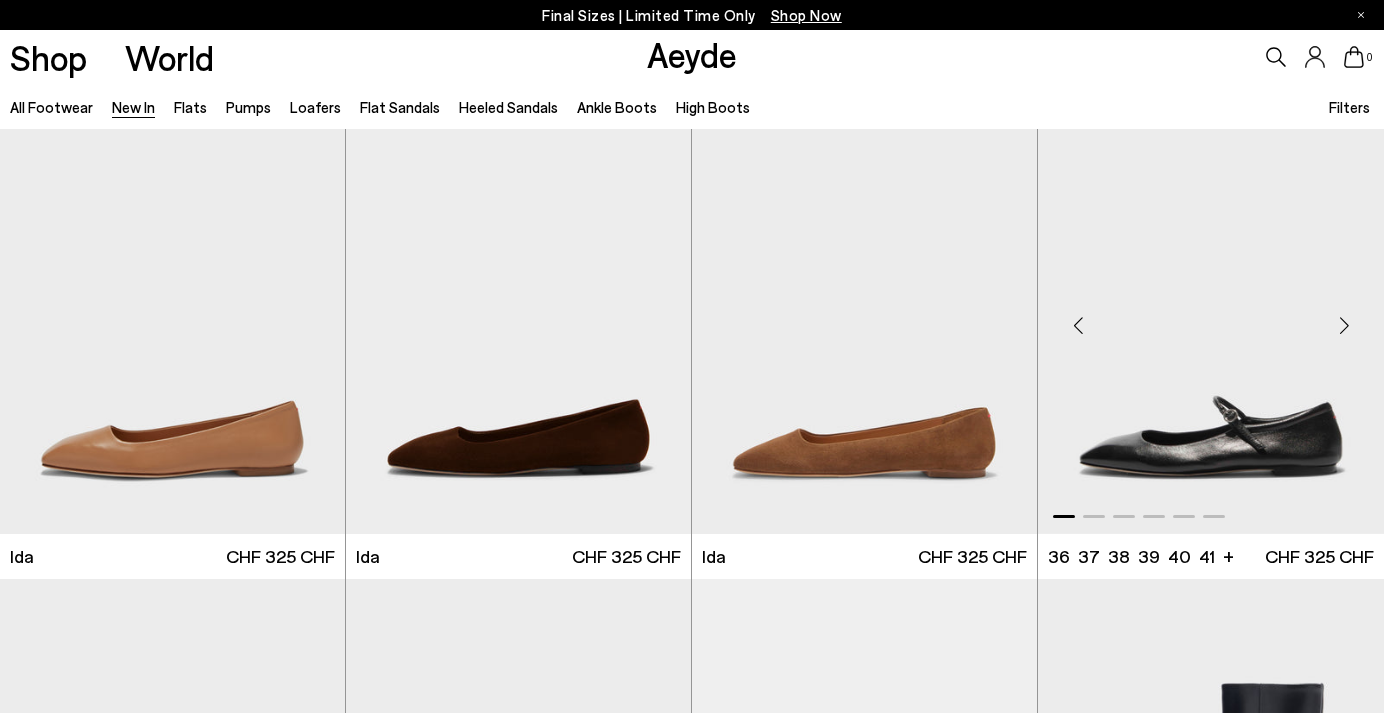 click at bounding box center [1344, 325] 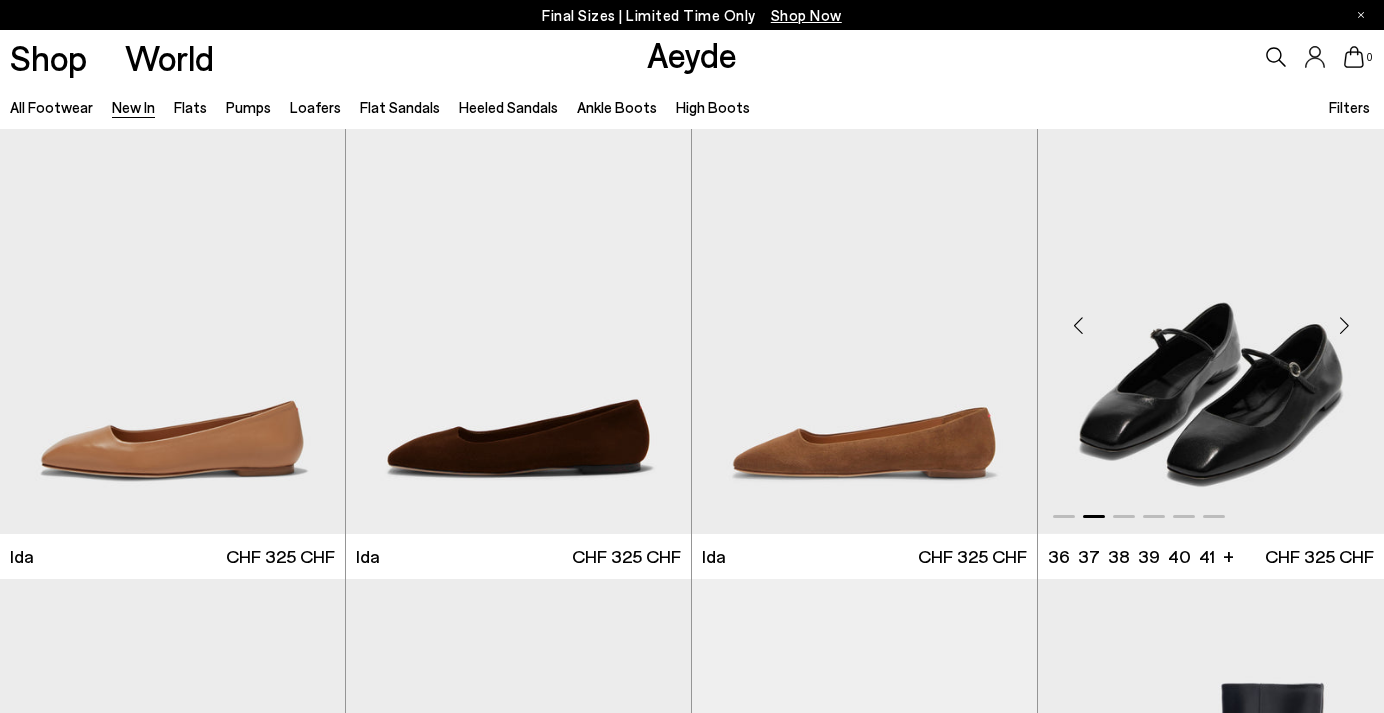 click at bounding box center (1344, 325) 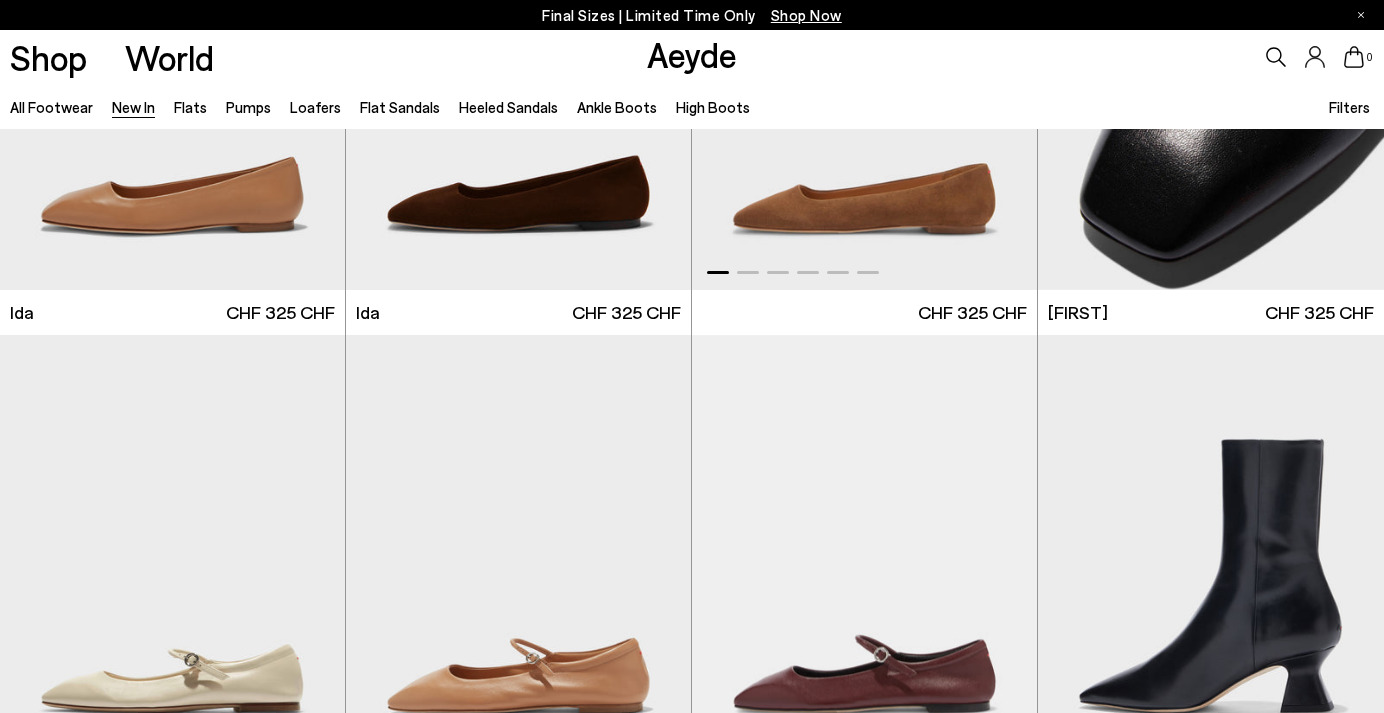scroll, scrollTop: 7072, scrollLeft: 0, axis: vertical 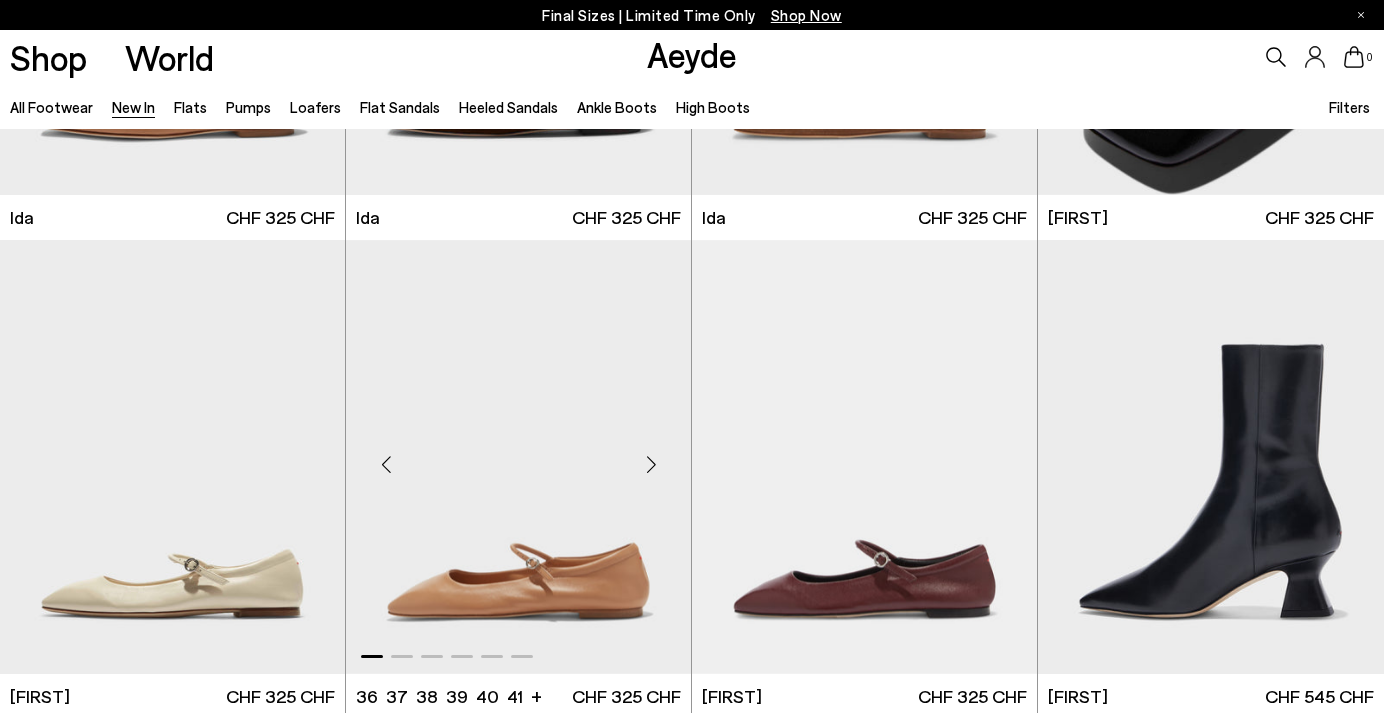 click at bounding box center [651, 465] 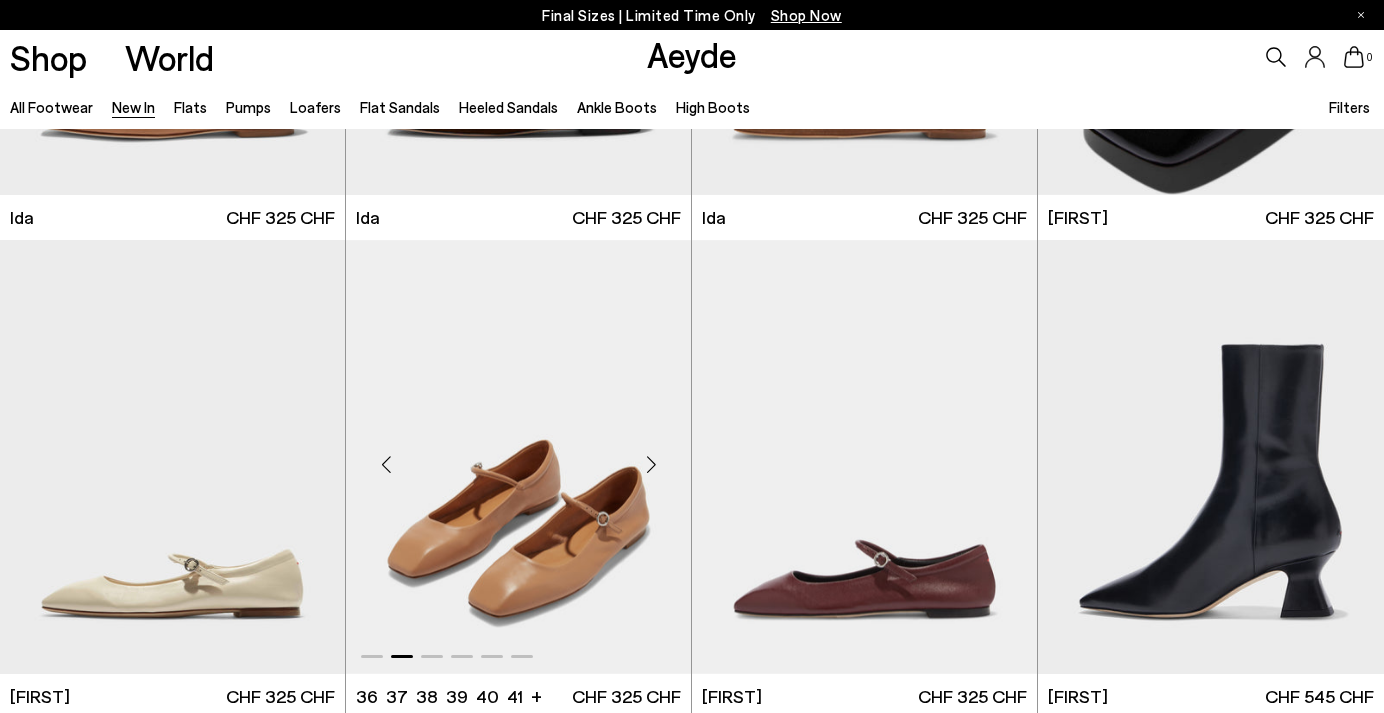 click at bounding box center [651, 465] 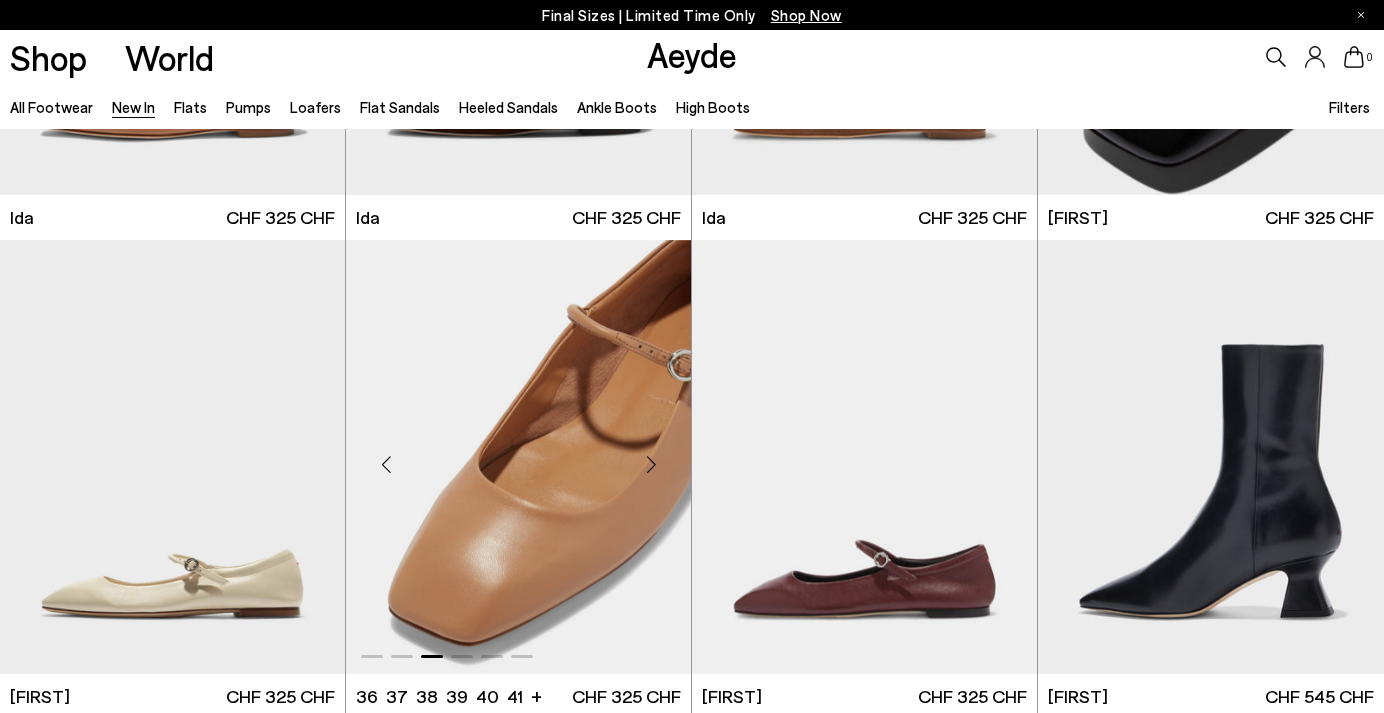 click at bounding box center [651, 465] 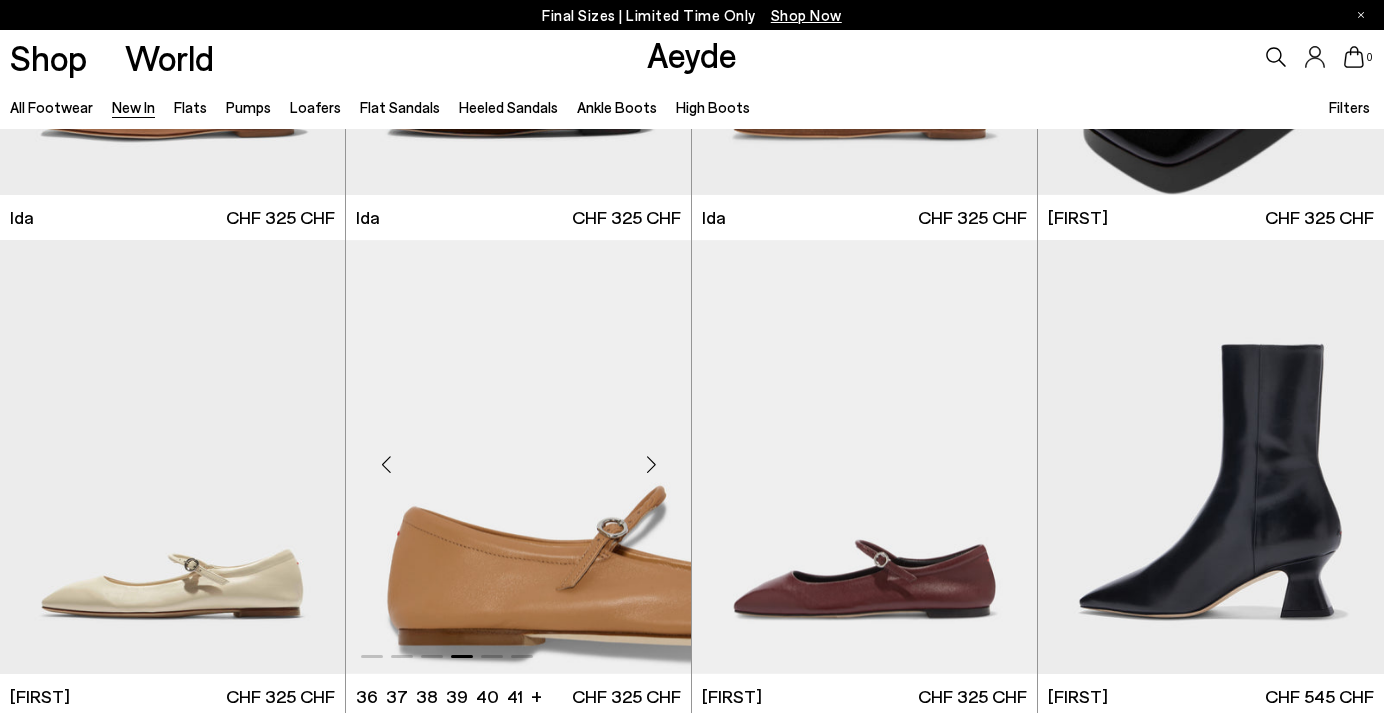 click at bounding box center [651, 465] 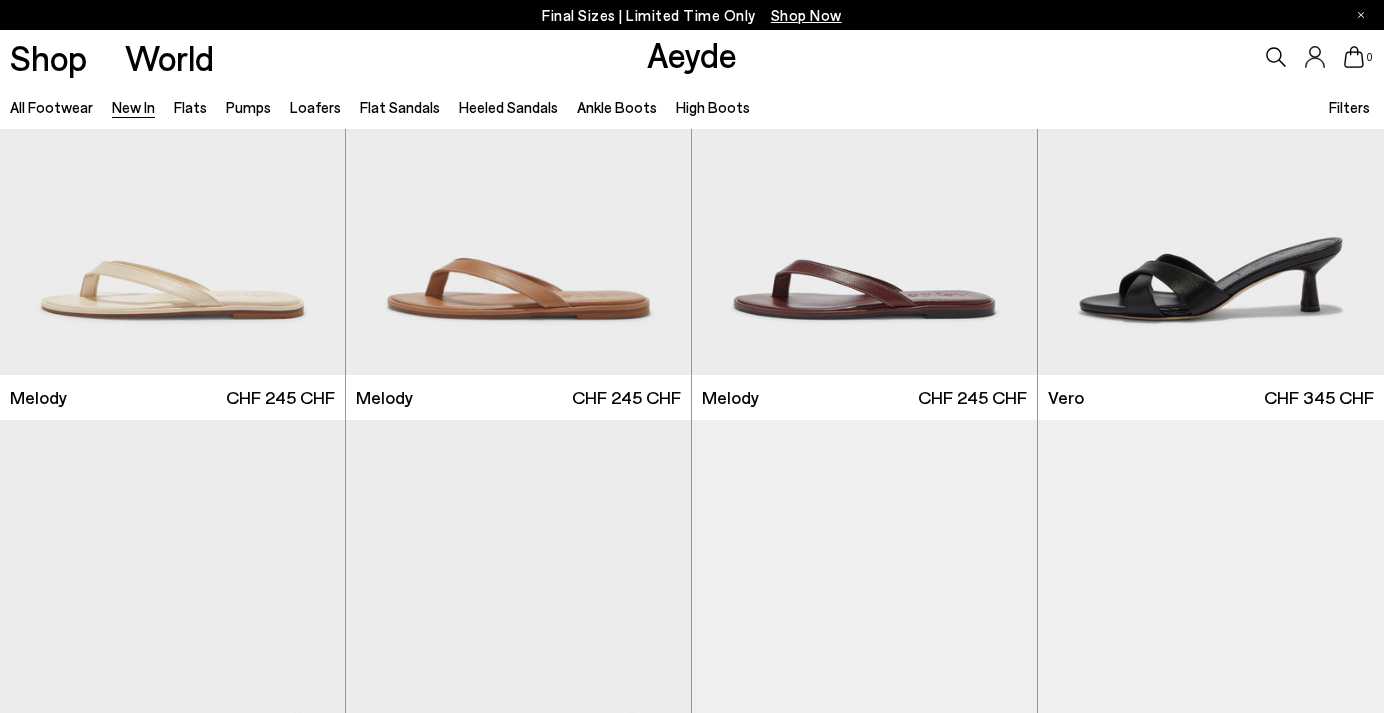 scroll, scrollTop: 11955, scrollLeft: 0, axis: vertical 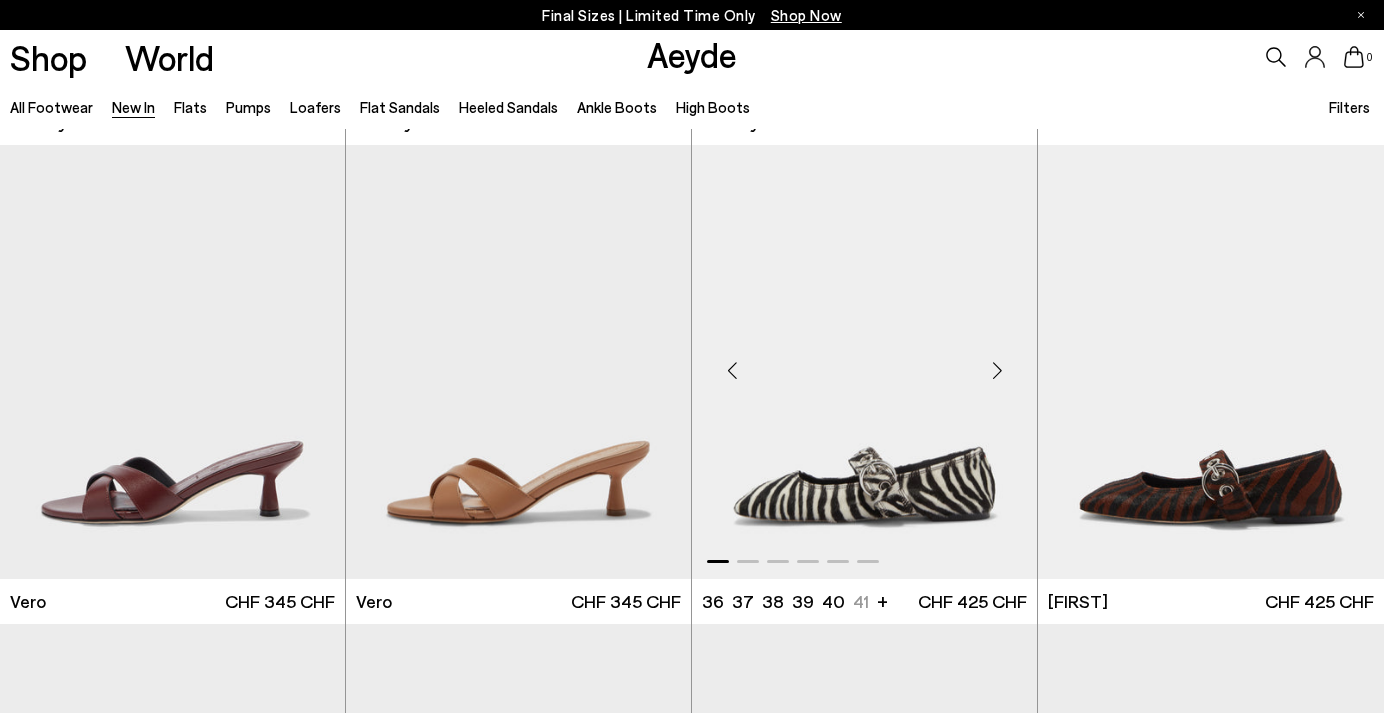click at bounding box center (997, 370) 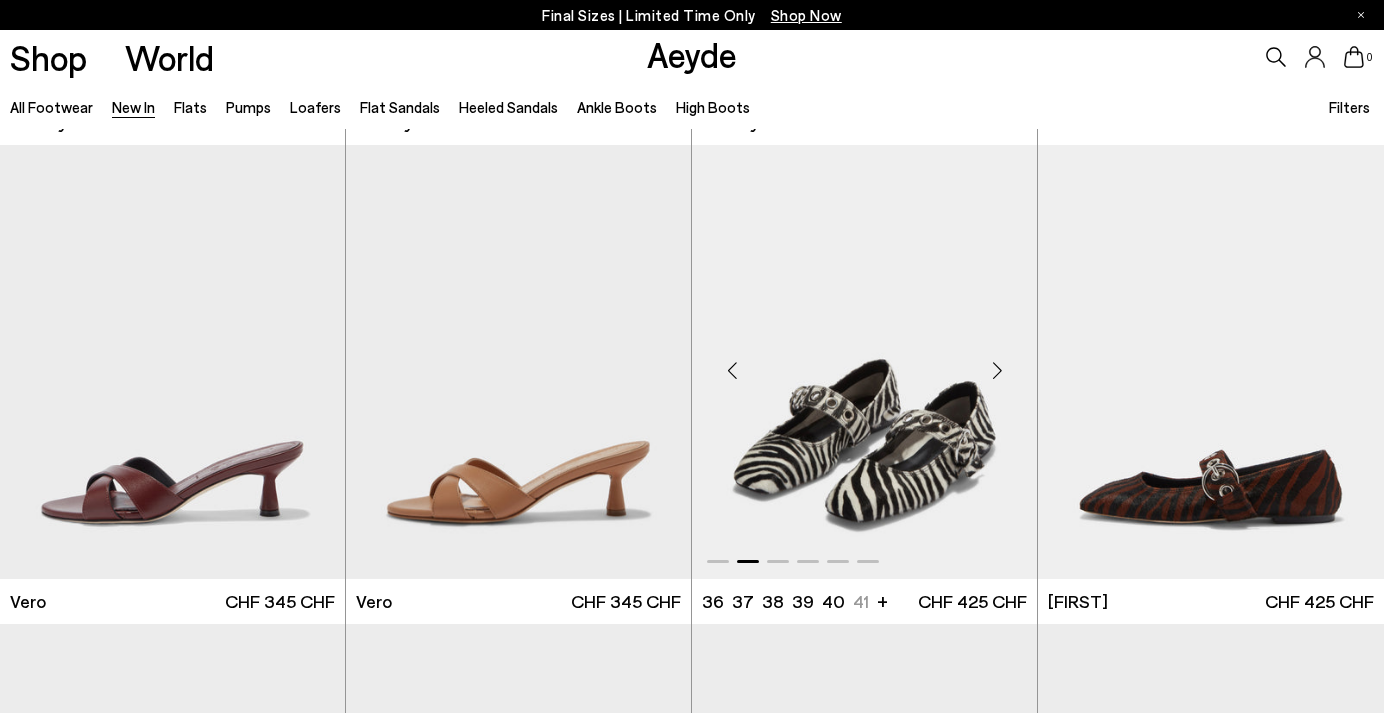 click at bounding box center (997, 370) 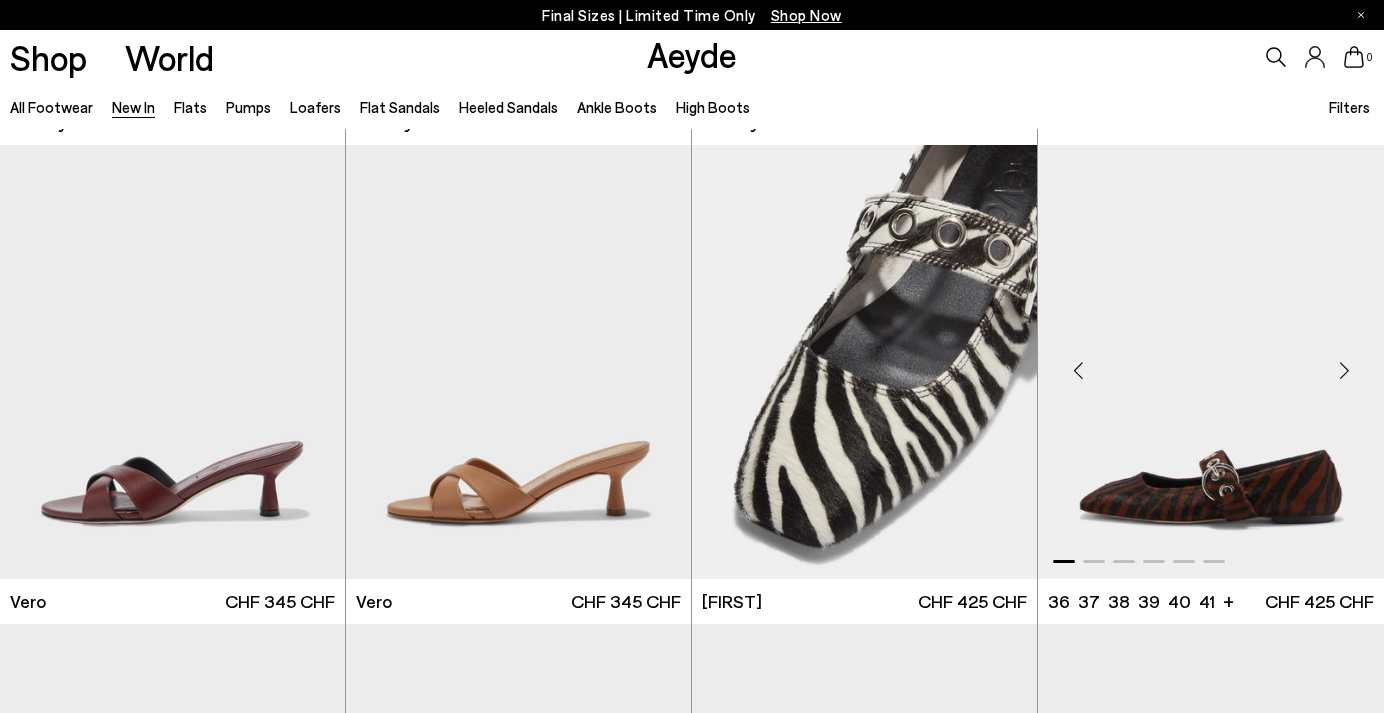 click at bounding box center (1344, 370) 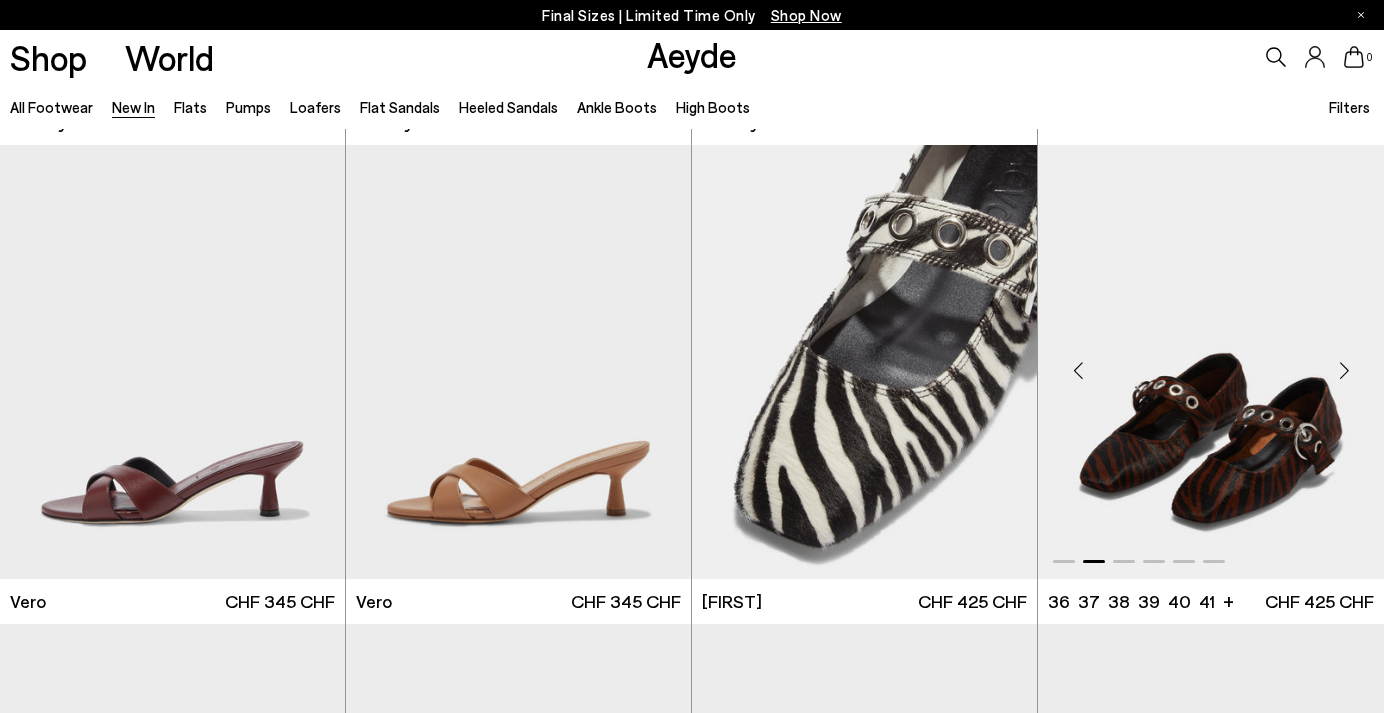 click at bounding box center [1344, 370] 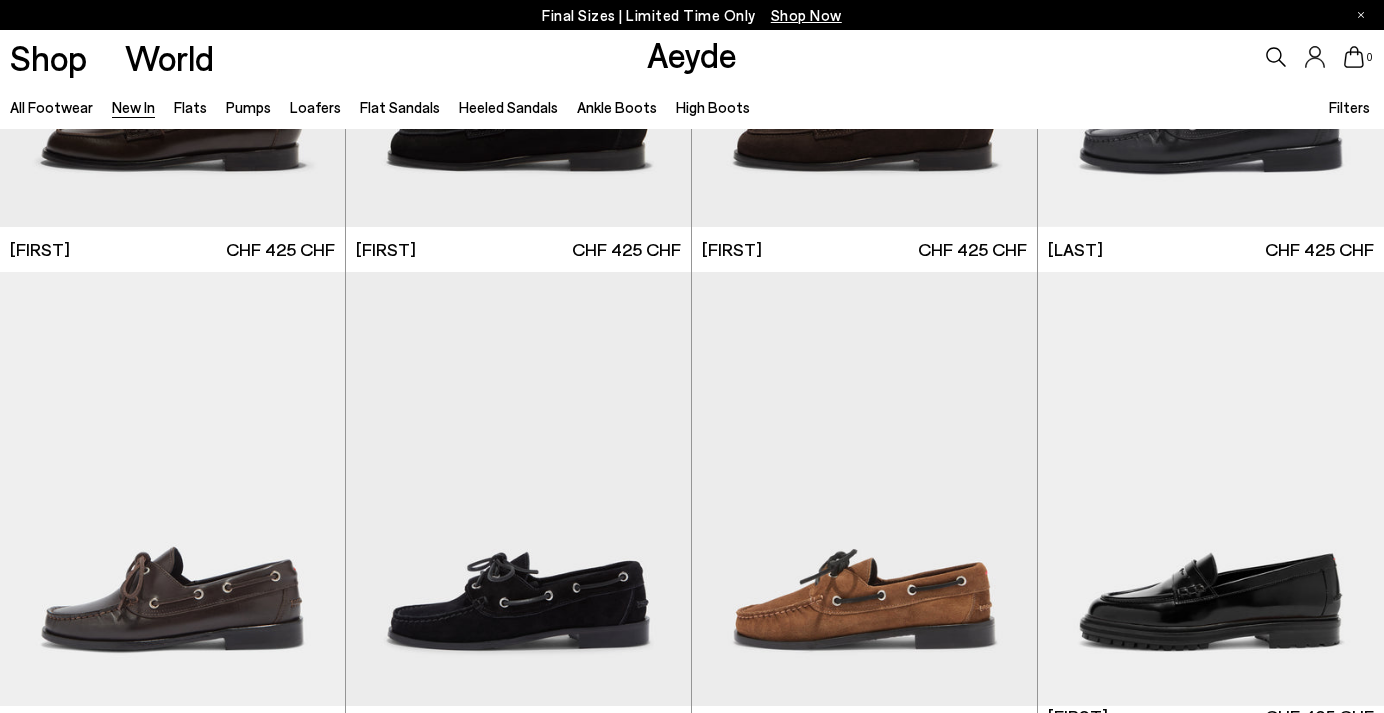 scroll, scrollTop: 15328, scrollLeft: 0, axis: vertical 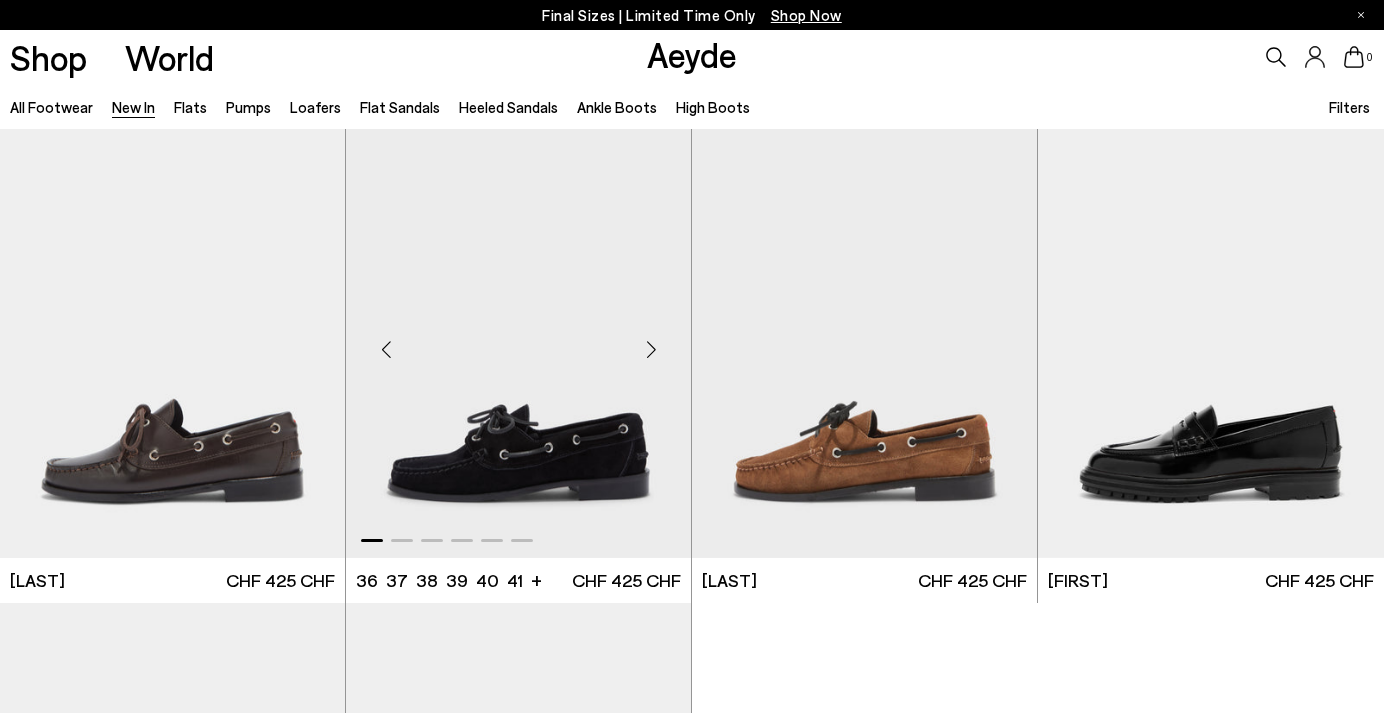 click at bounding box center (651, 349) 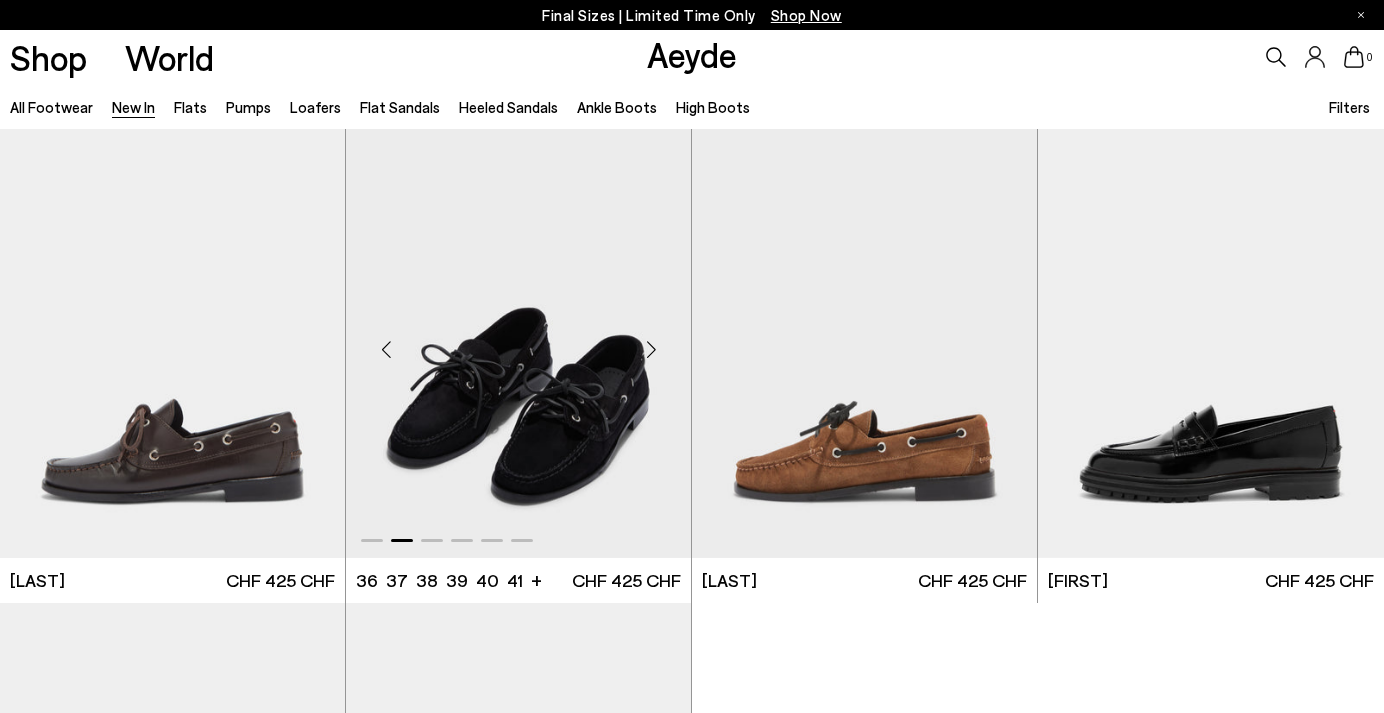 click at bounding box center [651, 349] 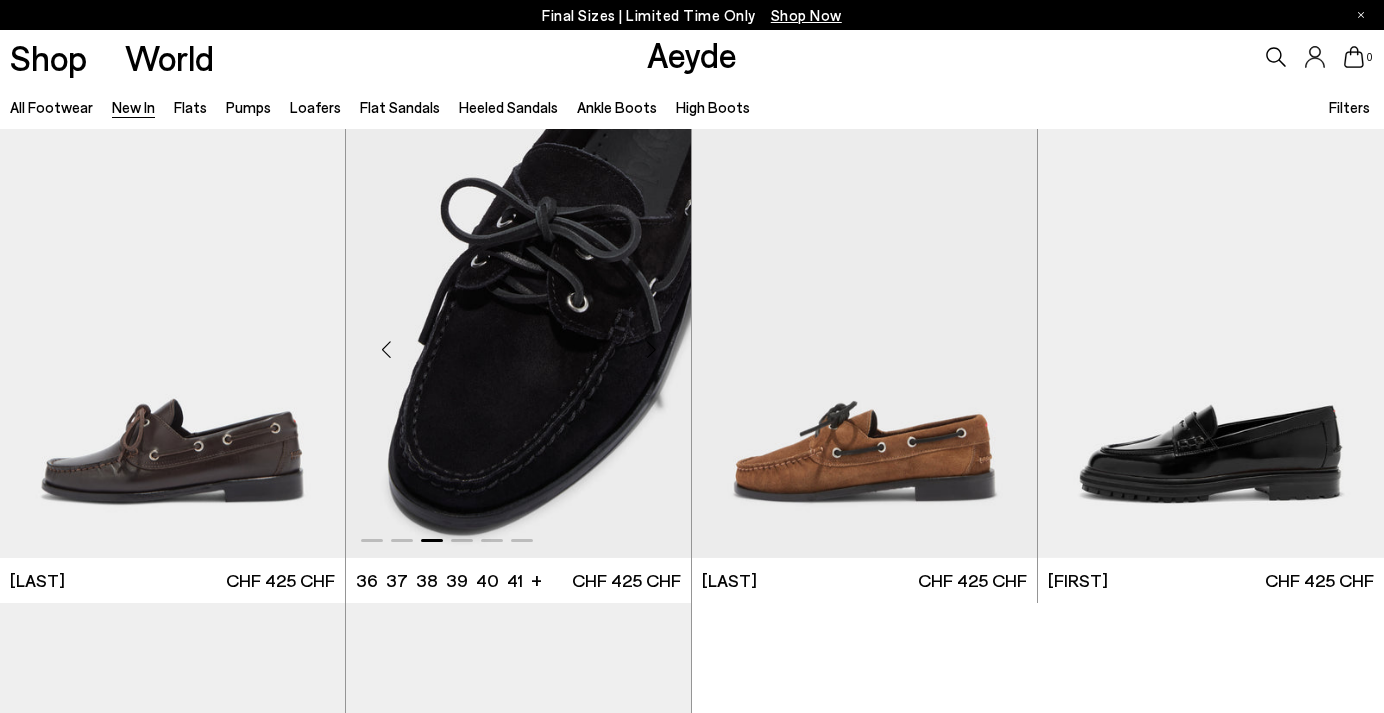 click at bounding box center (651, 349) 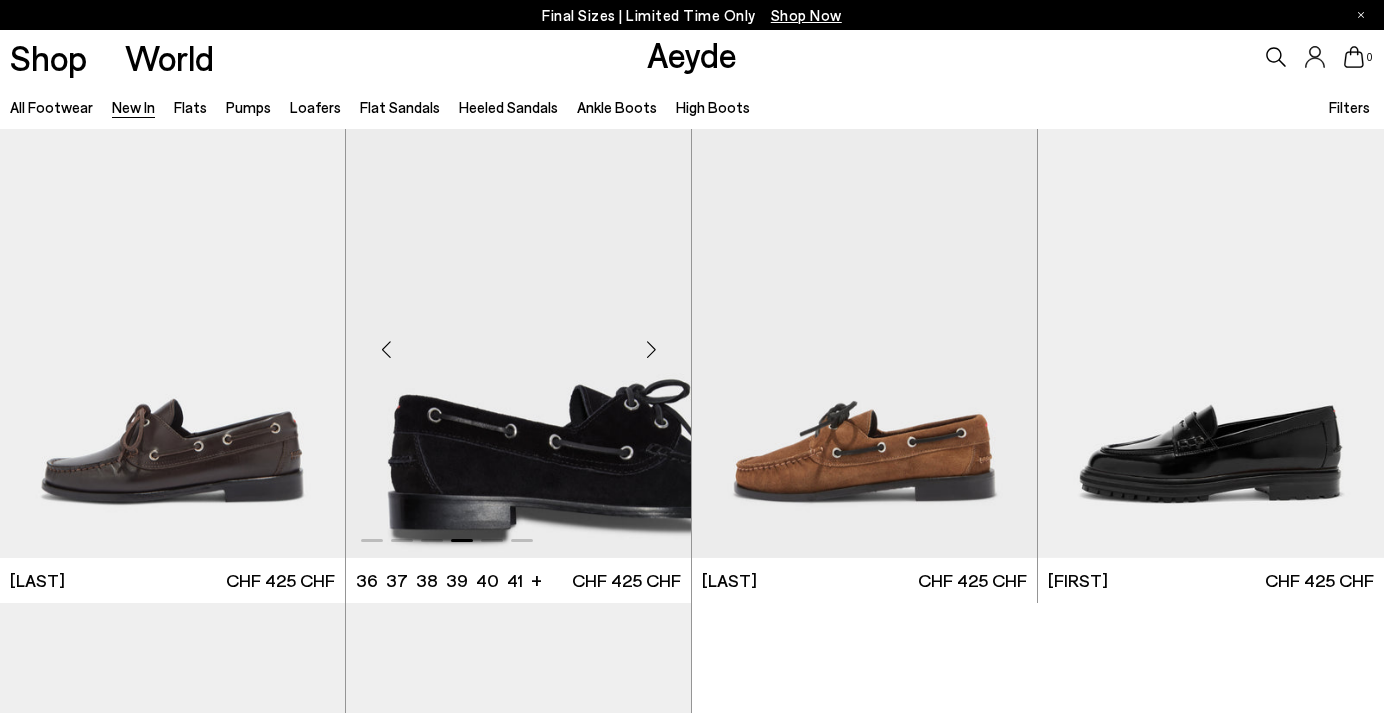 click at bounding box center [651, 349] 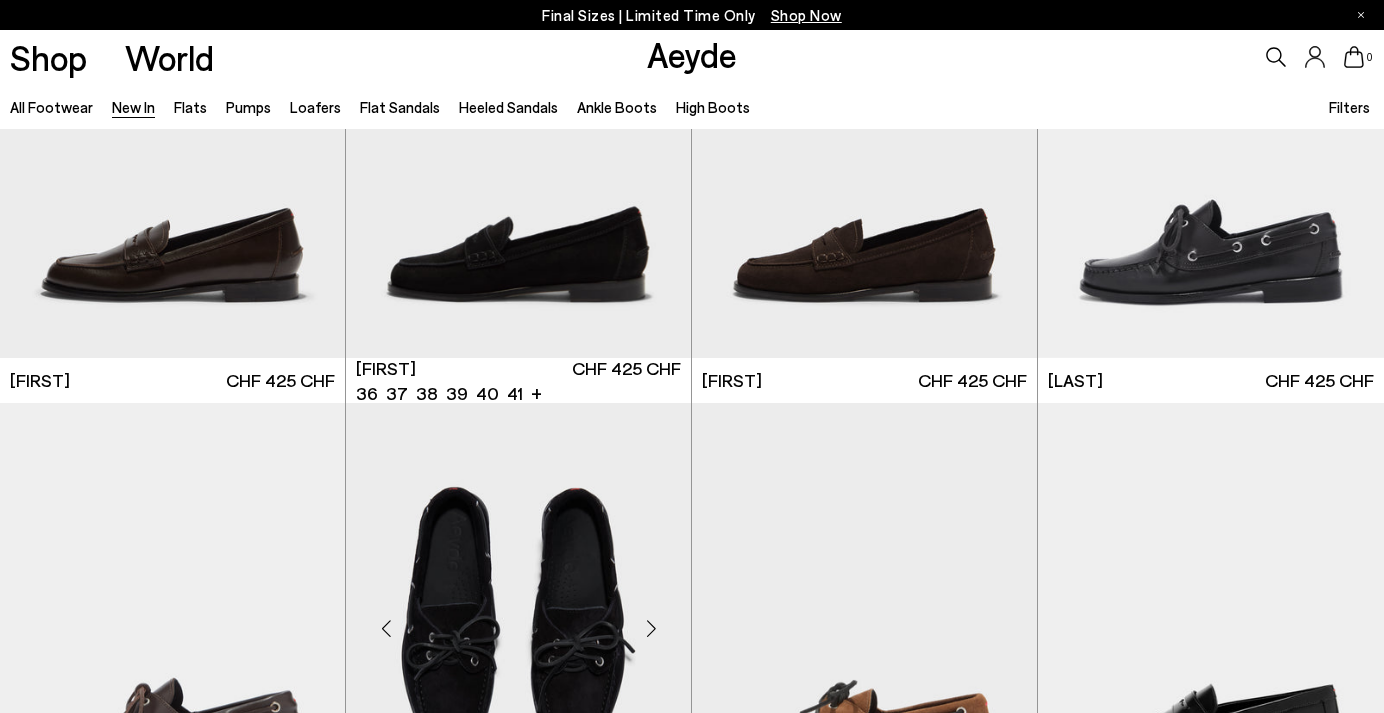 scroll, scrollTop: 14969, scrollLeft: 0, axis: vertical 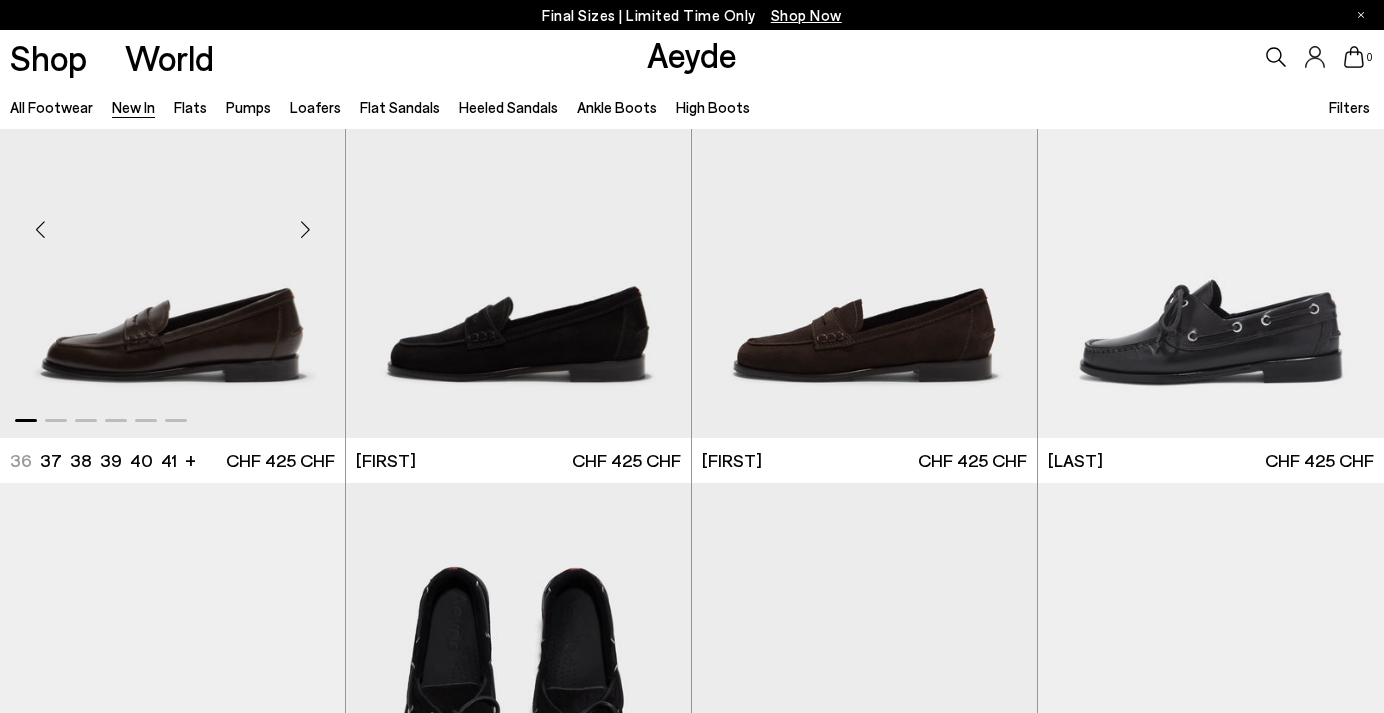 click at bounding box center (305, 229) 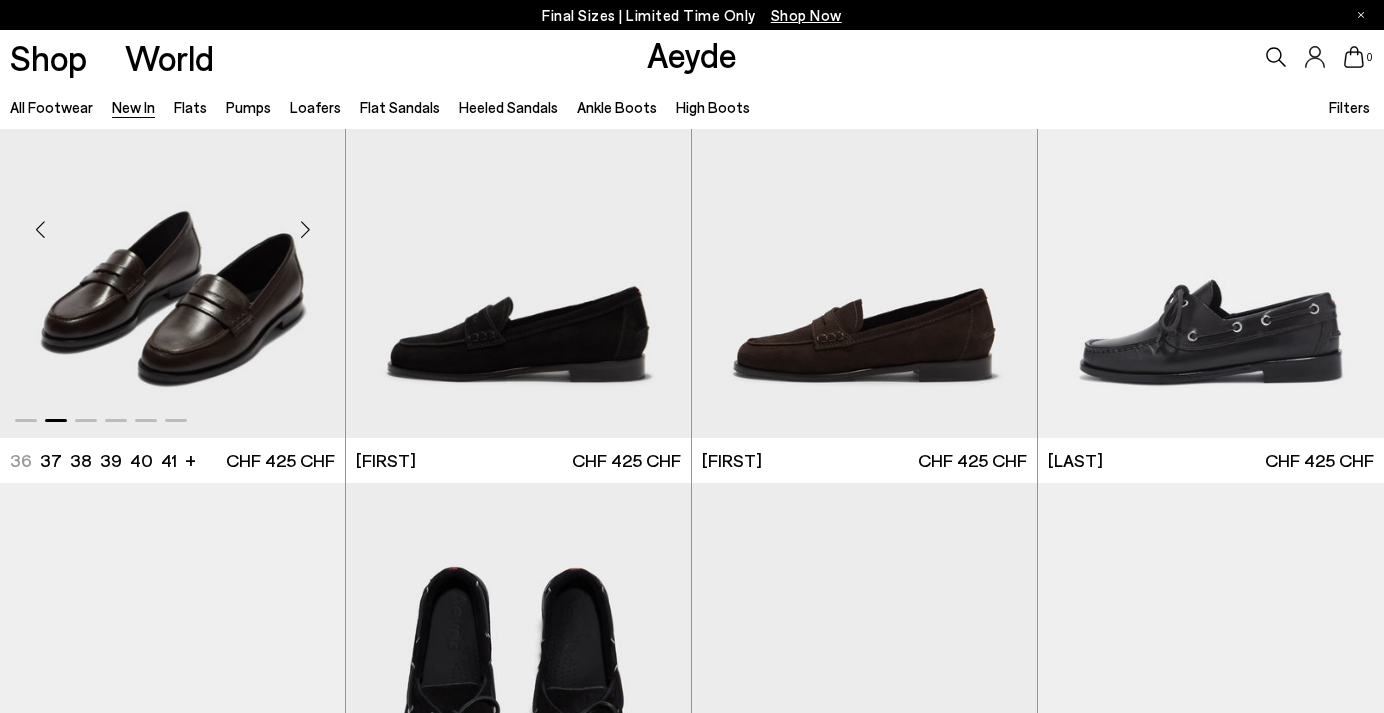 click at bounding box center [305, 229] 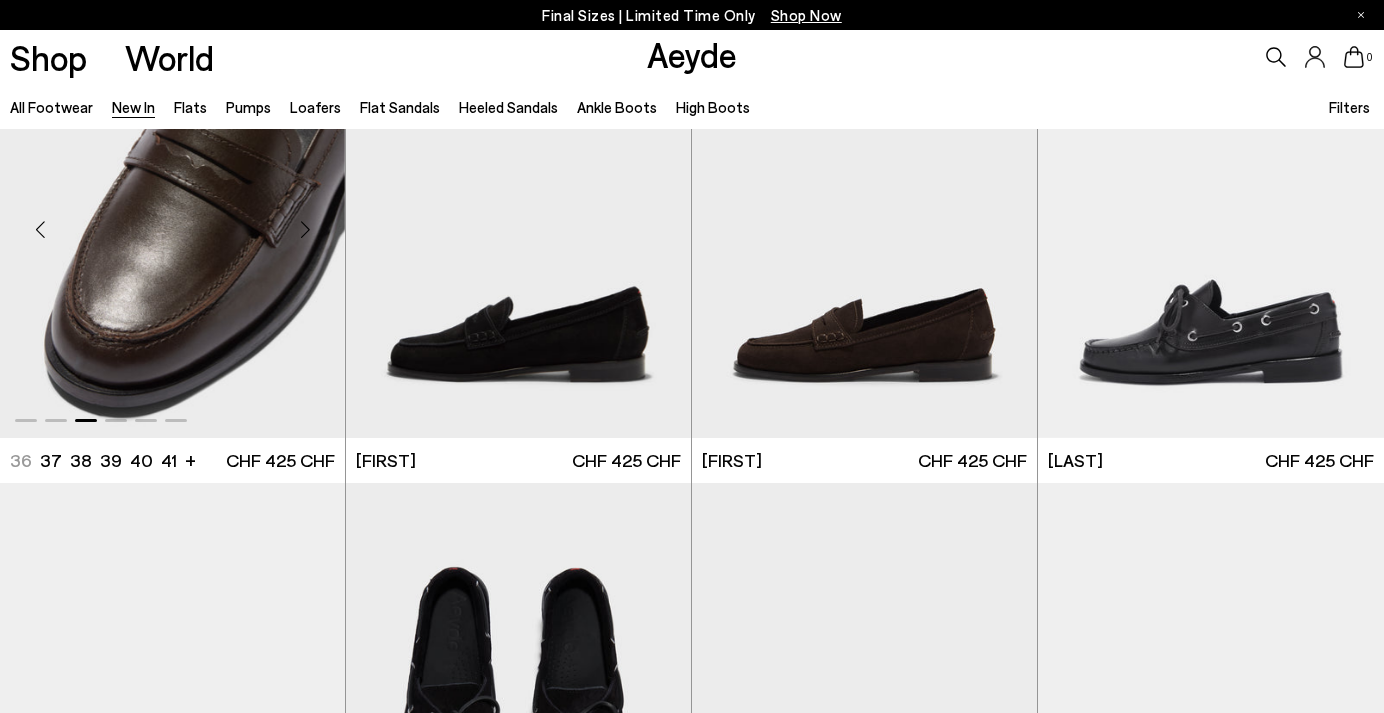 click at bounding box center (305, 229) 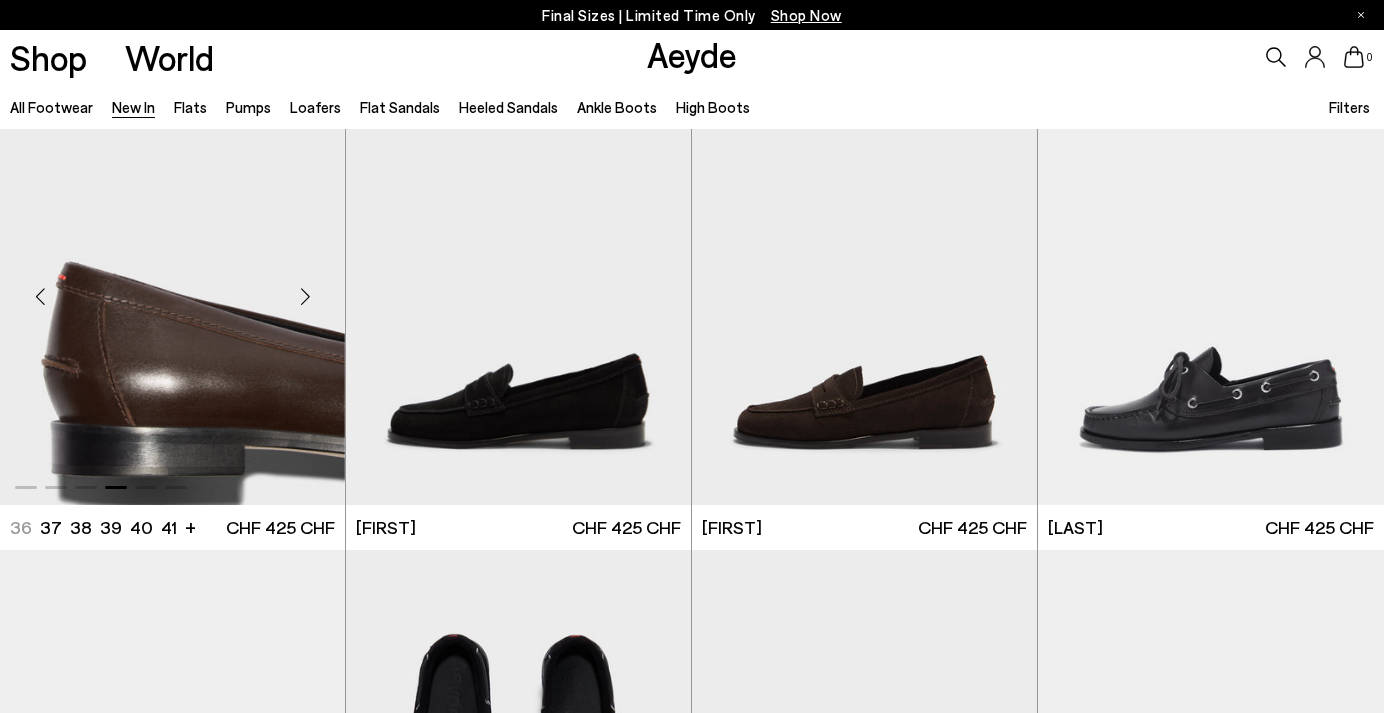 scroll, scrollTop: 14892, scrollLeft: 0, axis: vertical 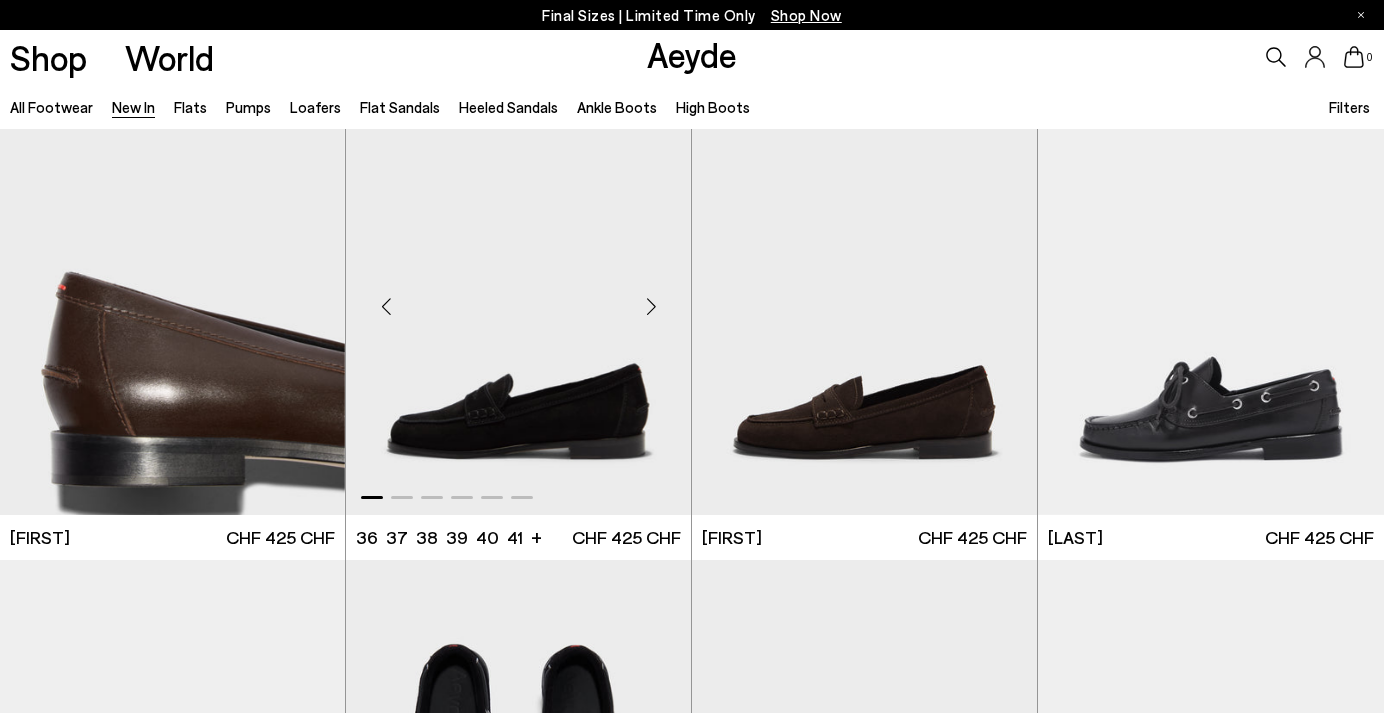click at bounding box center (651, 306) 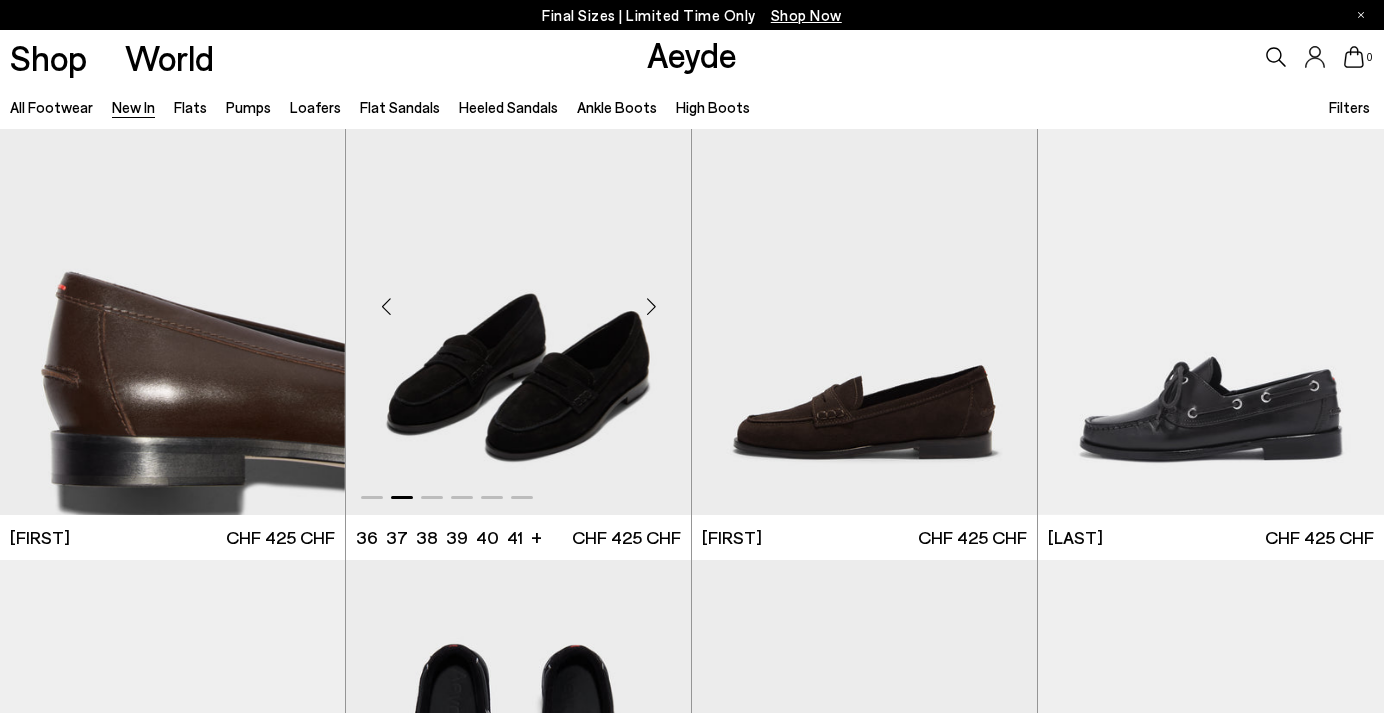 click at bounding box center [651, 306] 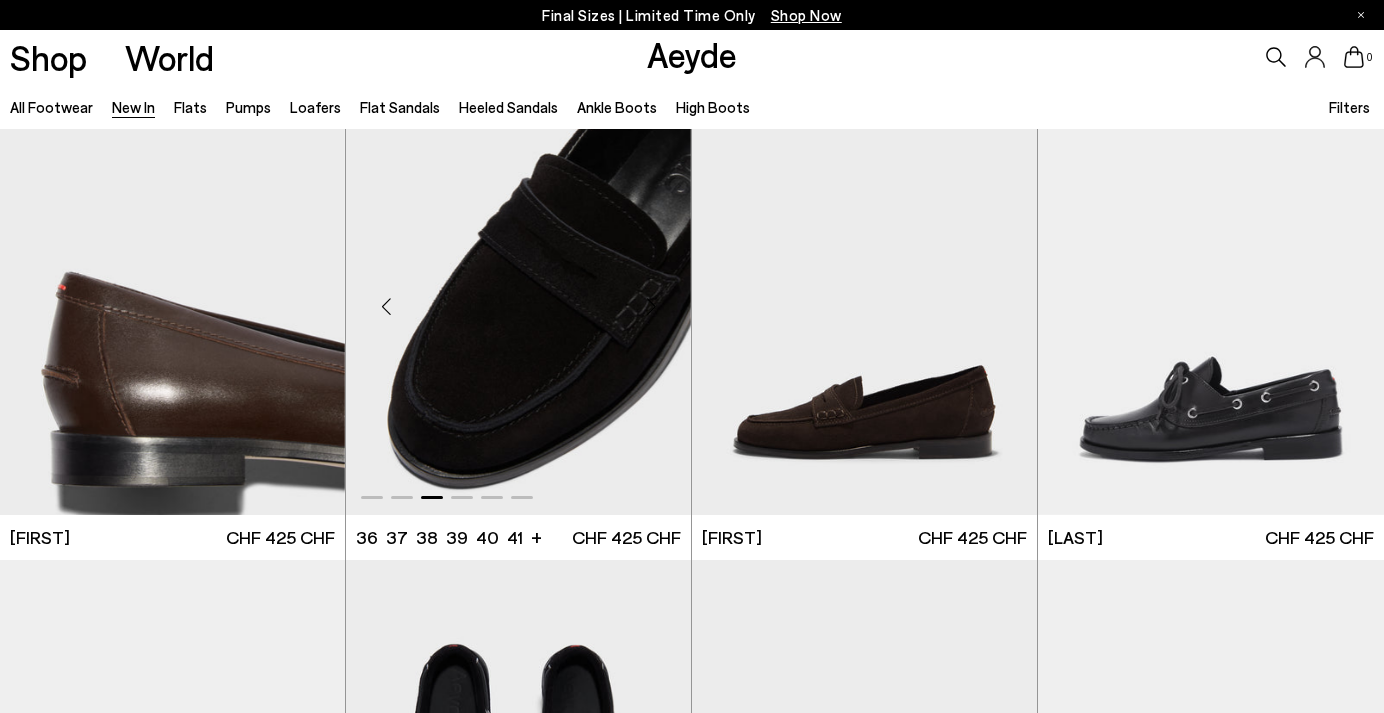 click at bounding box center [651, 306] 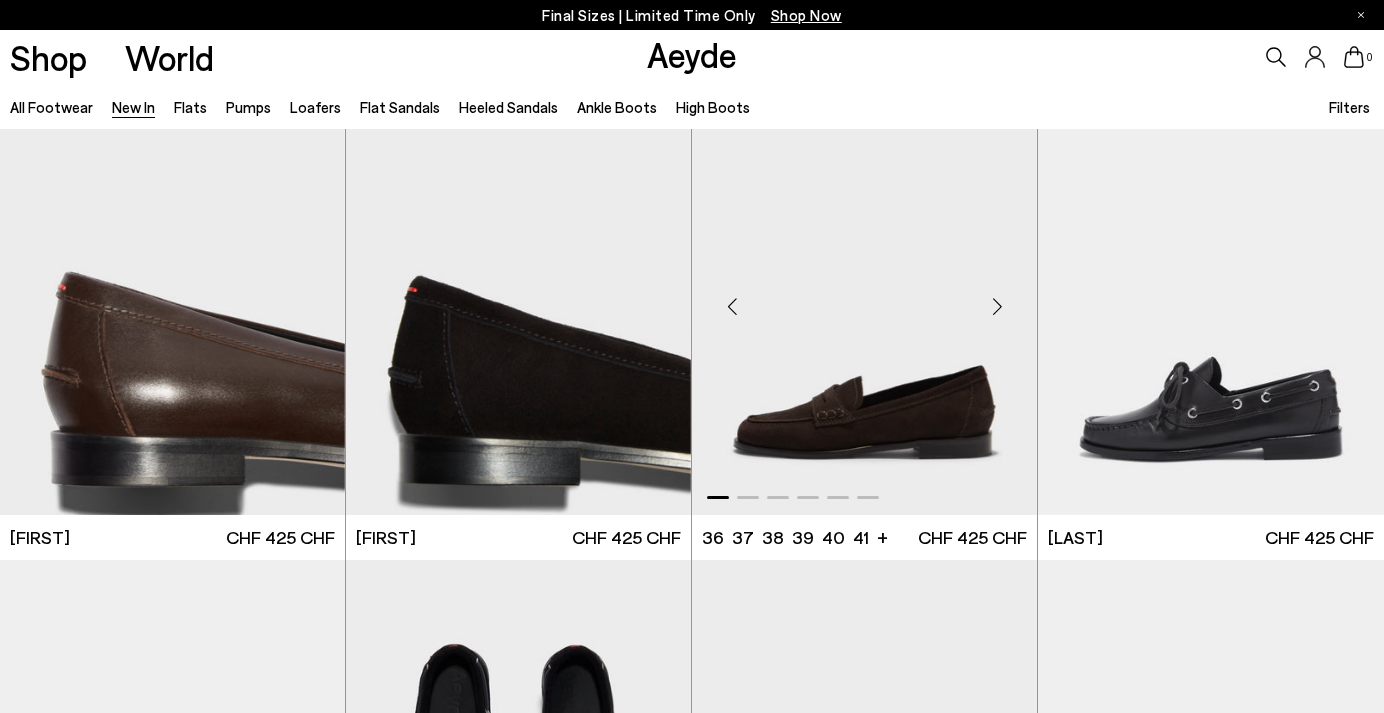 click at bounding box center [997, 306] 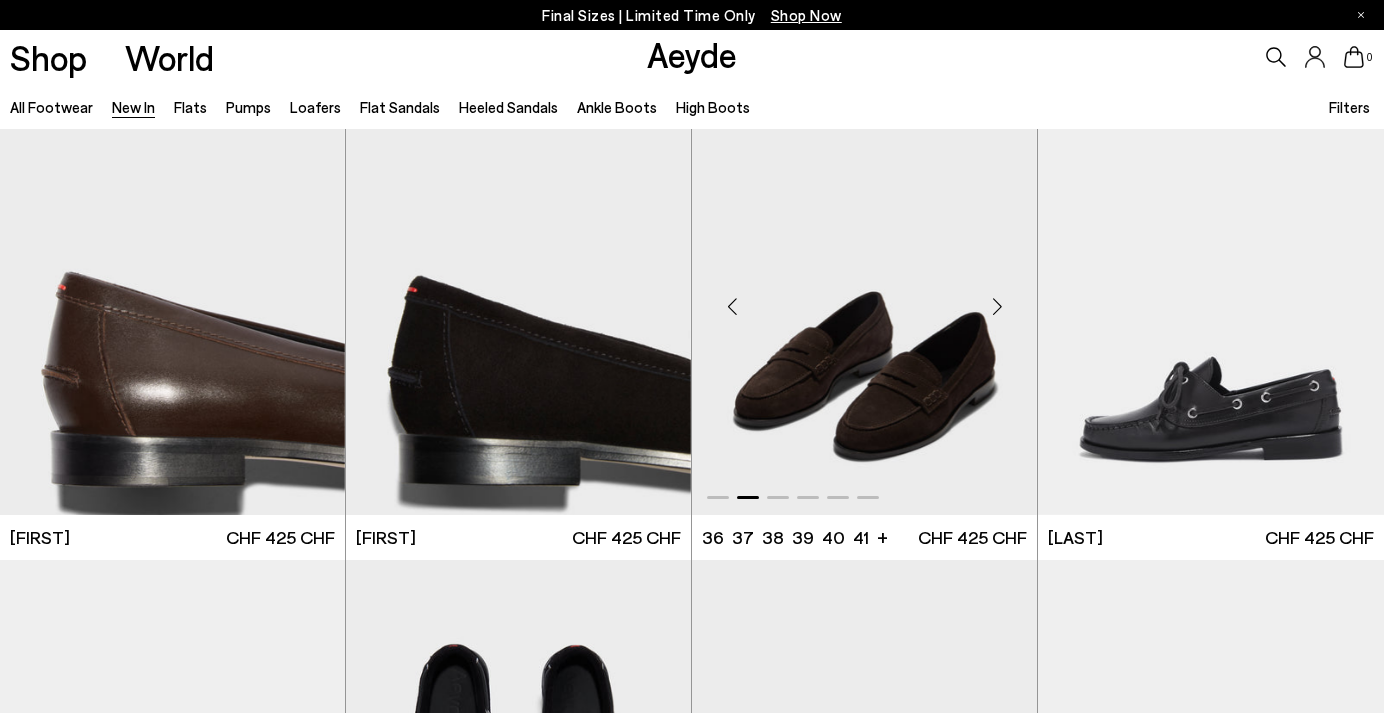 click at bounding box center [997, 306] 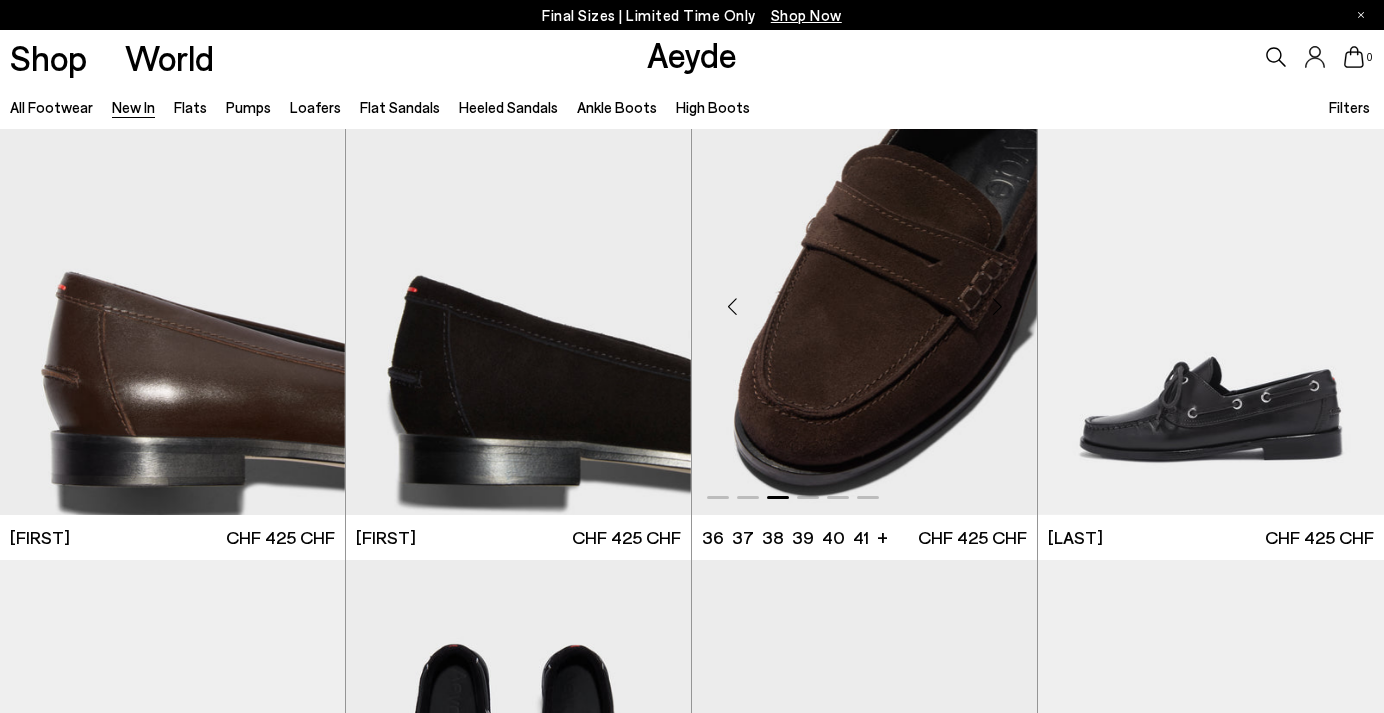click at bounding box center (997, 306) 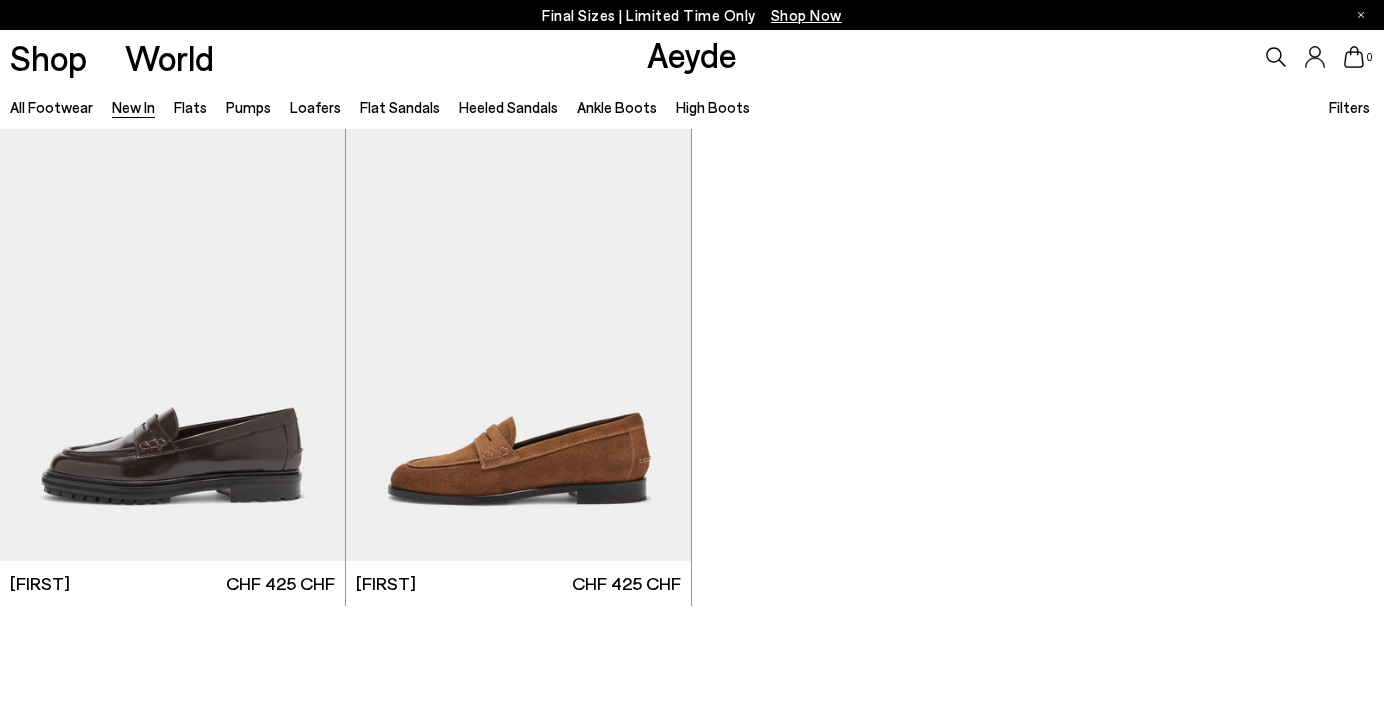 scroll, scrollTop: 15782, scrollLeft: 0, axis: vertical 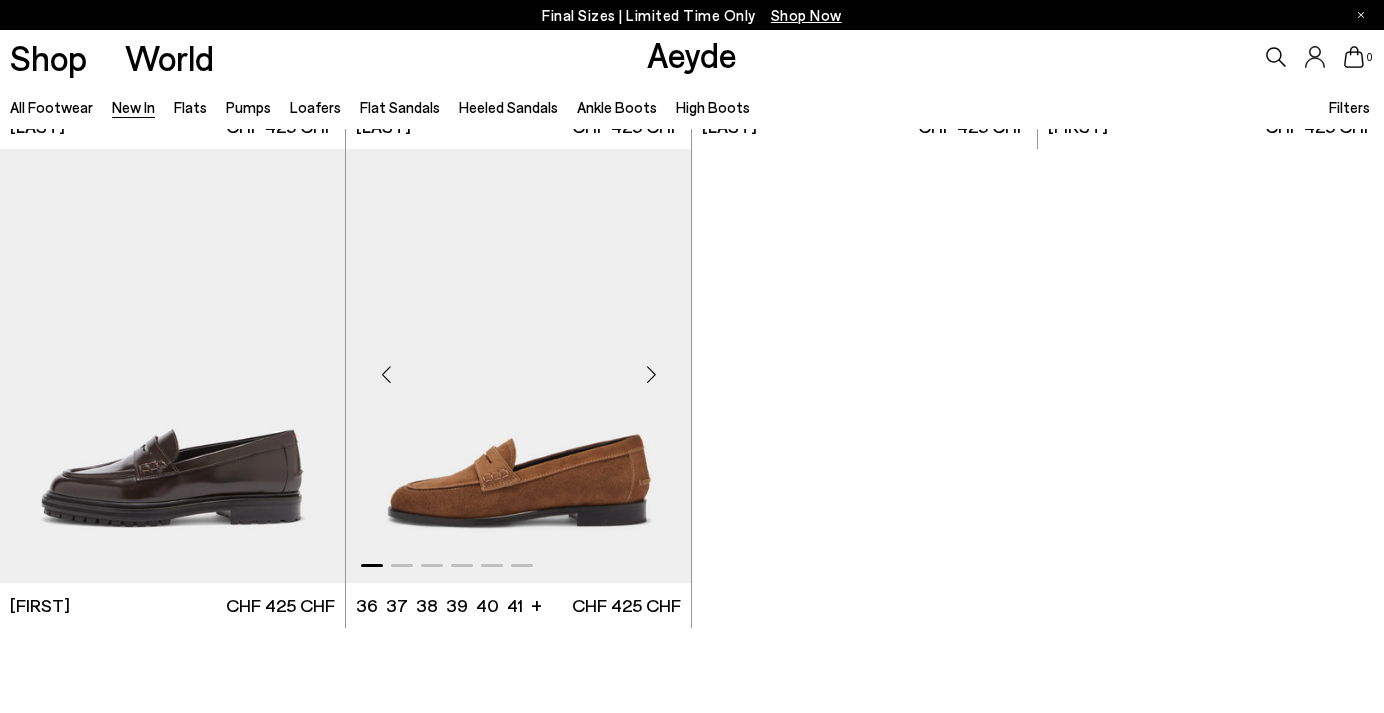click at bounding box center [651, 374] 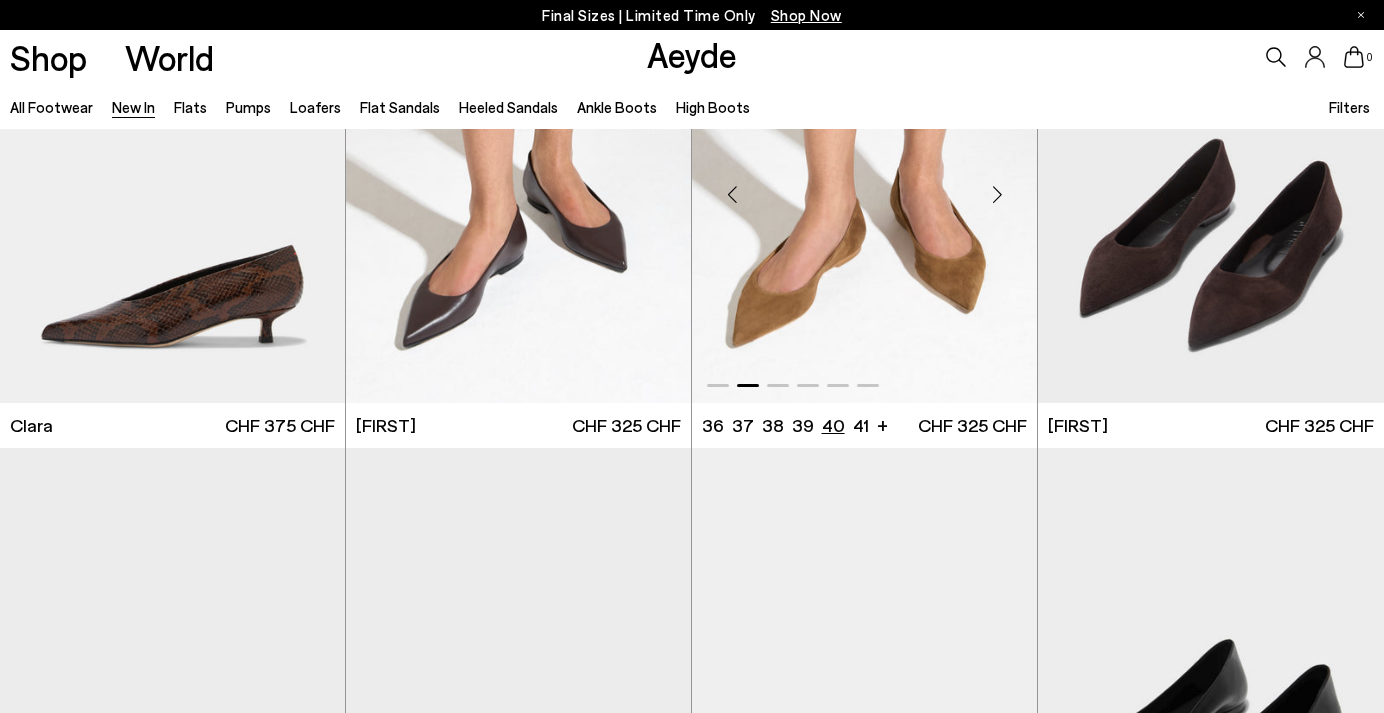 scroll, scrollTop: 5797, scrollLeft: 0, axis: vertical 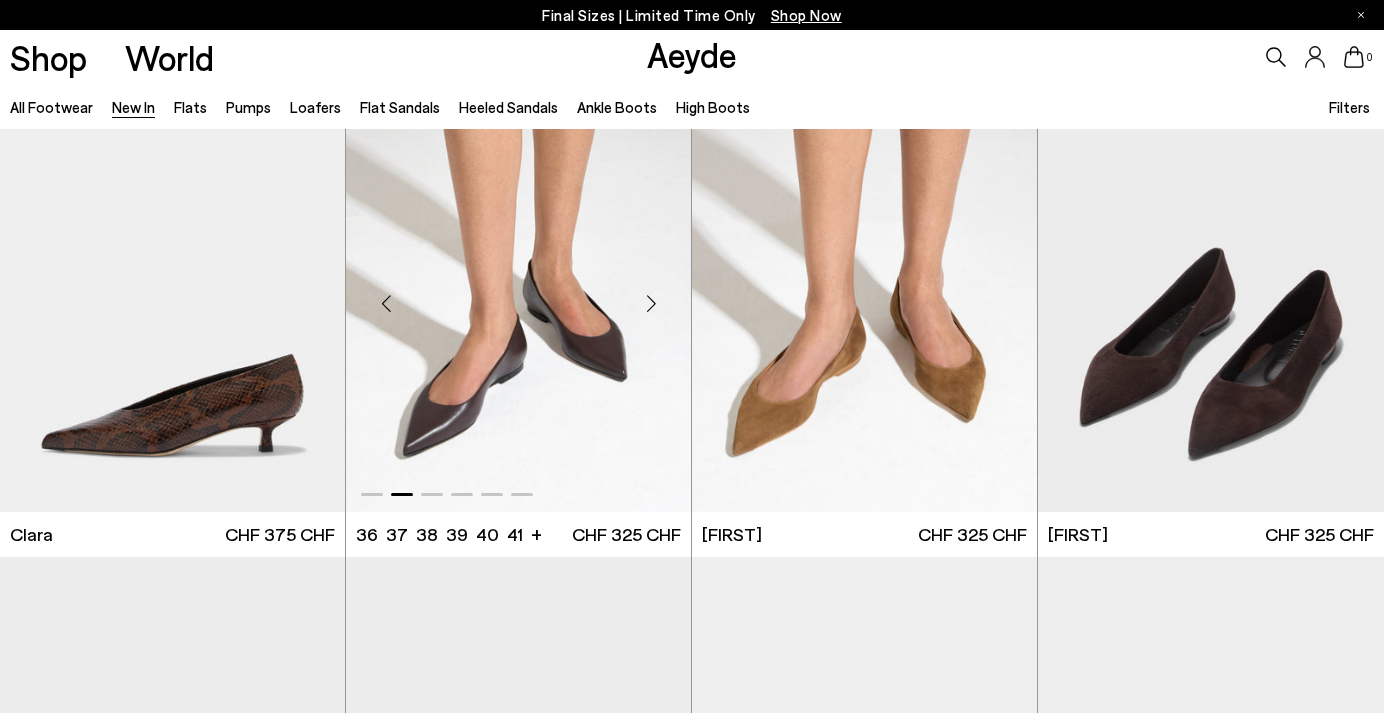 click at bounding box center (651, 303) 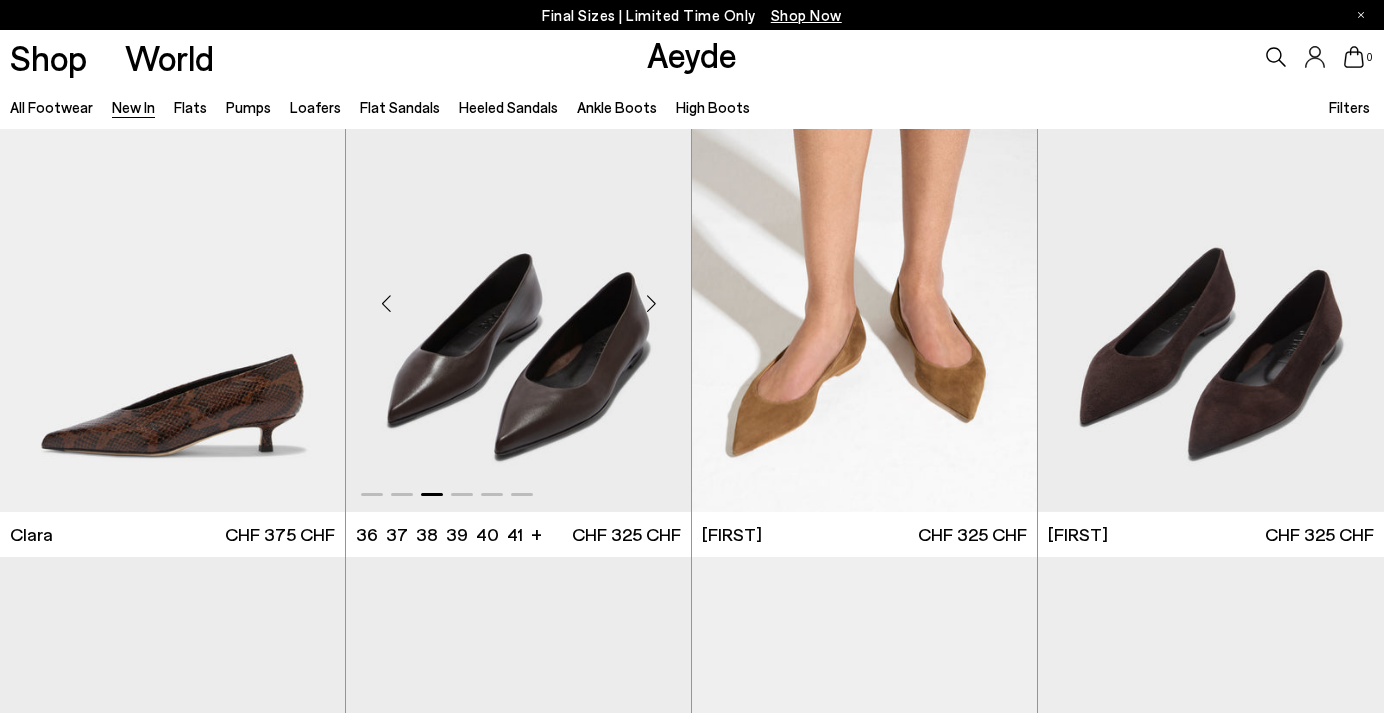 click at bounding box center [651, 303] 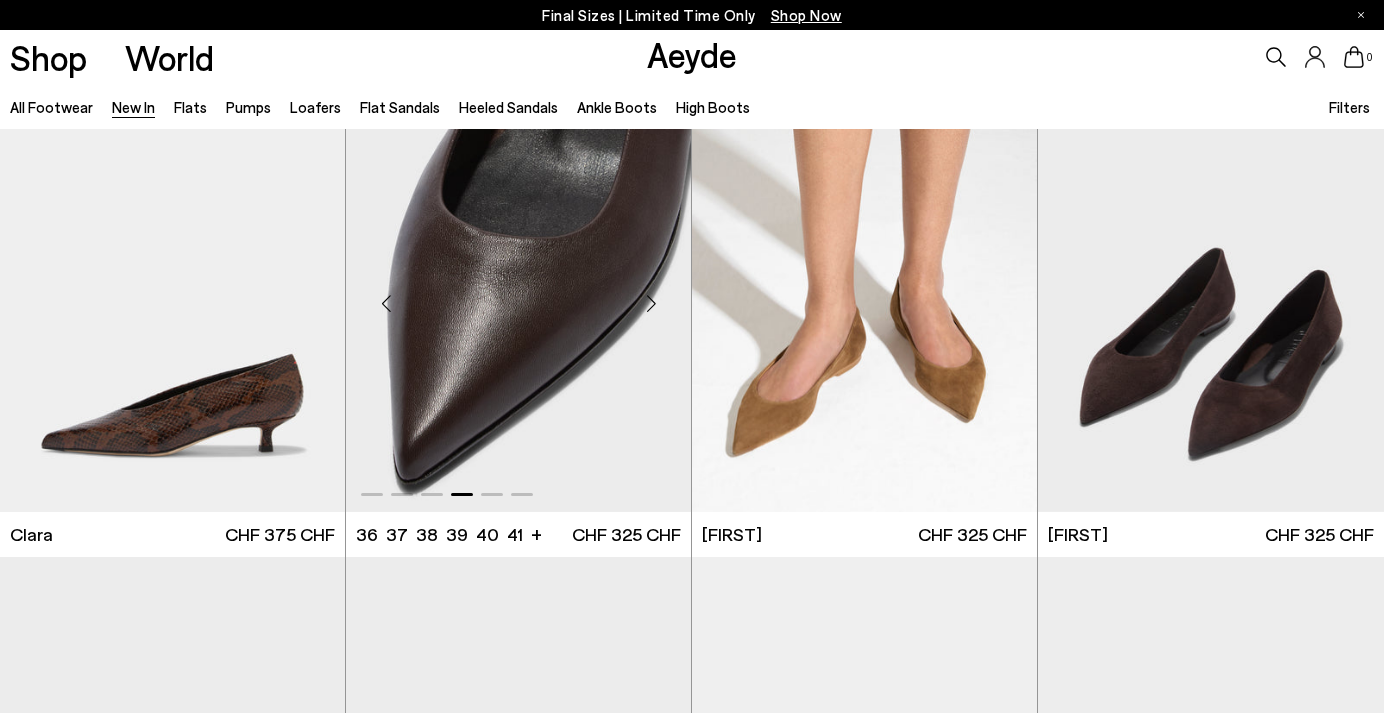 click at bounding box center (651, 303) 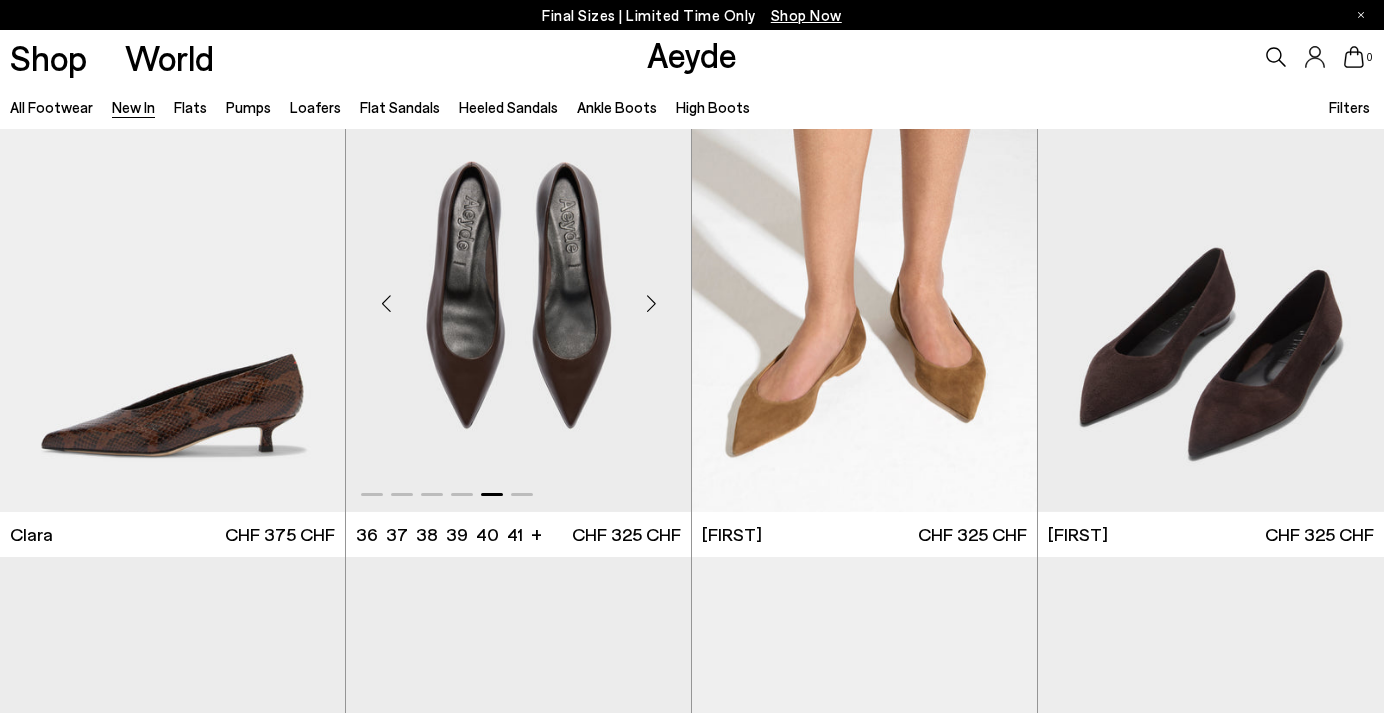 click at bounding box center [651, 303] 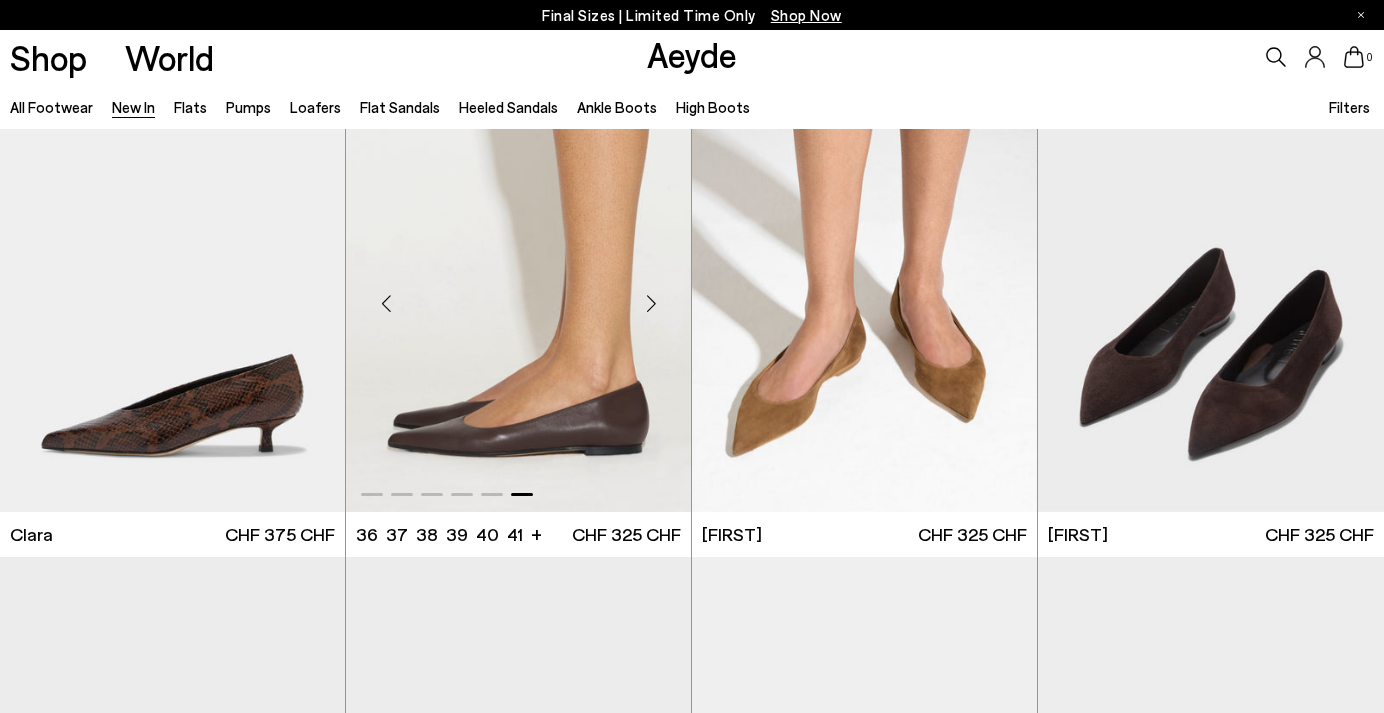 click at bounding box center (651, 303) 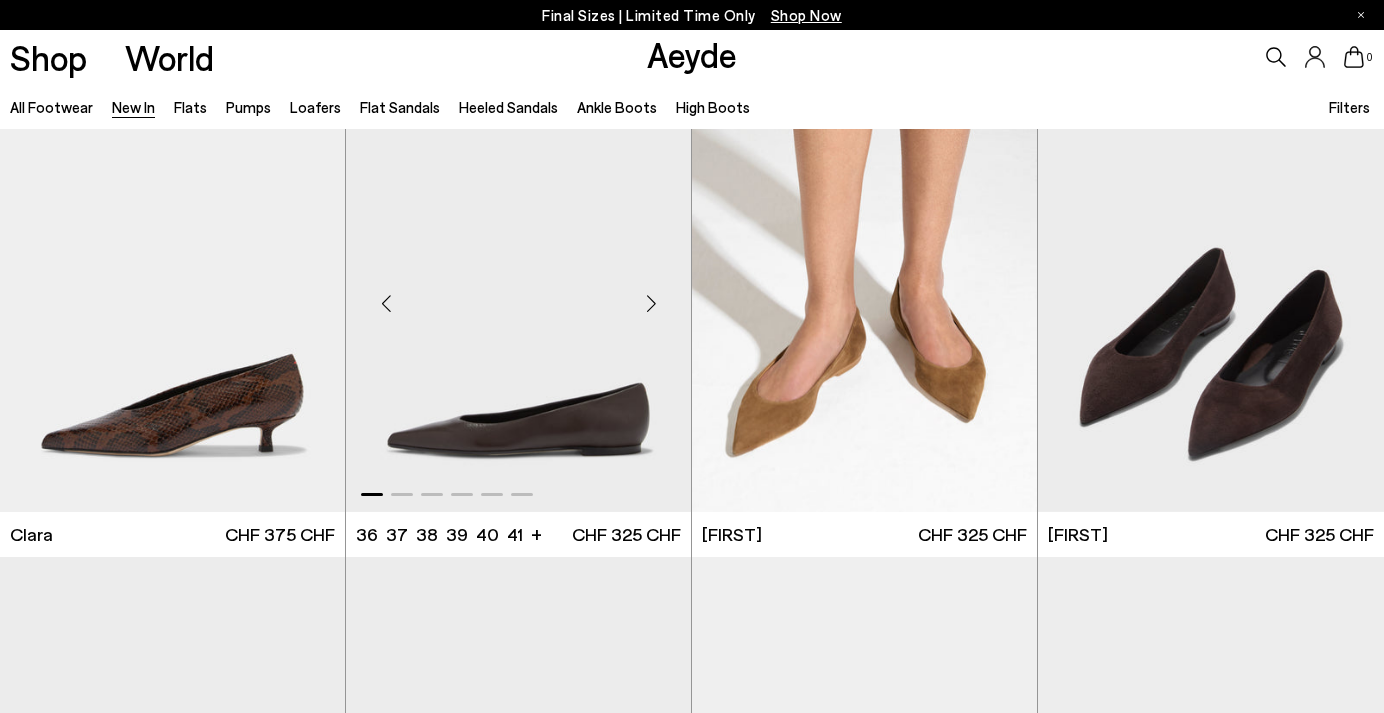 click at bounding box center (651, 303) 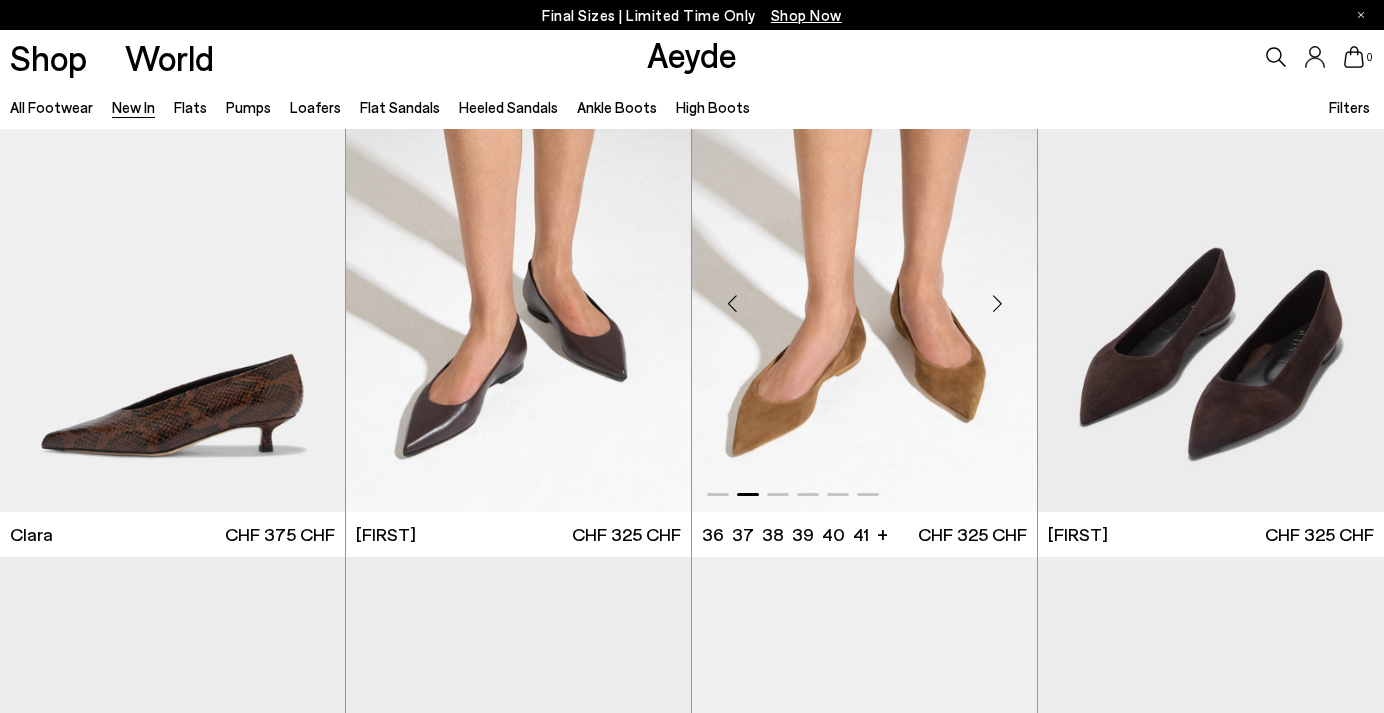 click at bounding box center [997, 303] 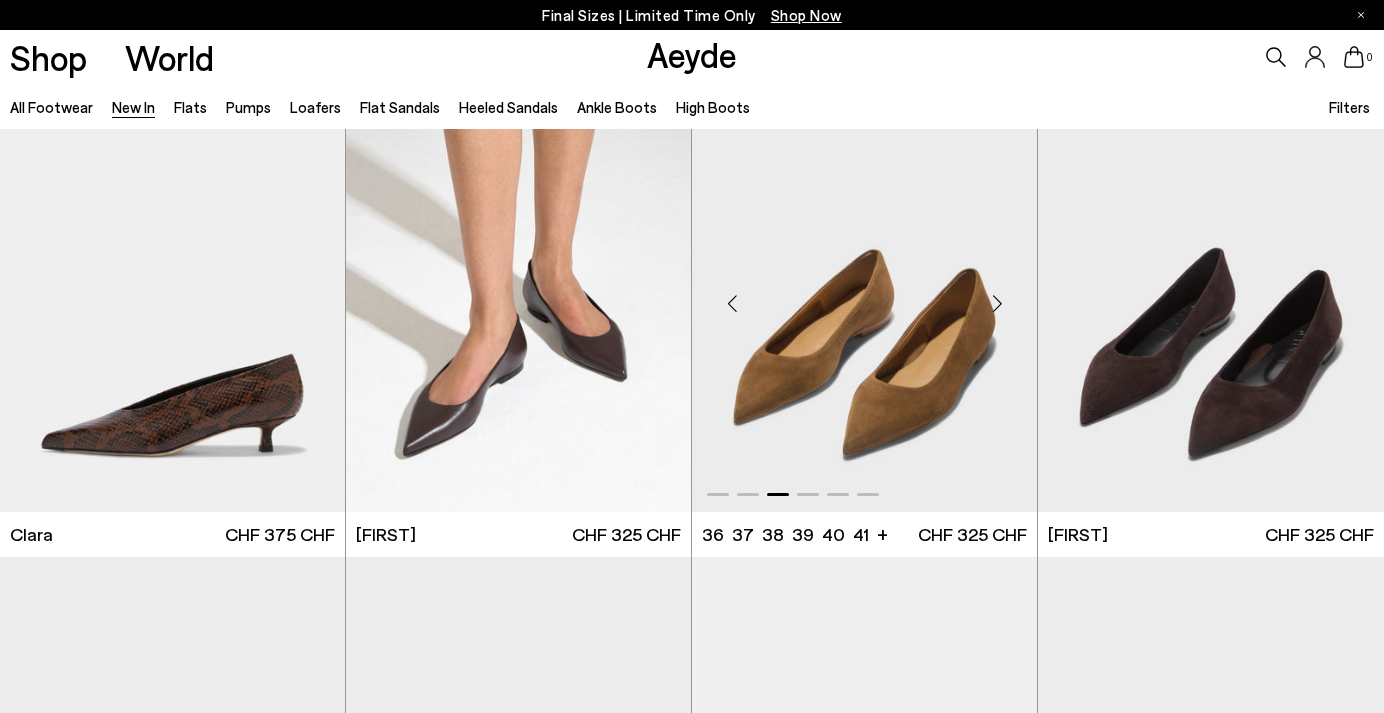 click at bounding box center [997, 303] 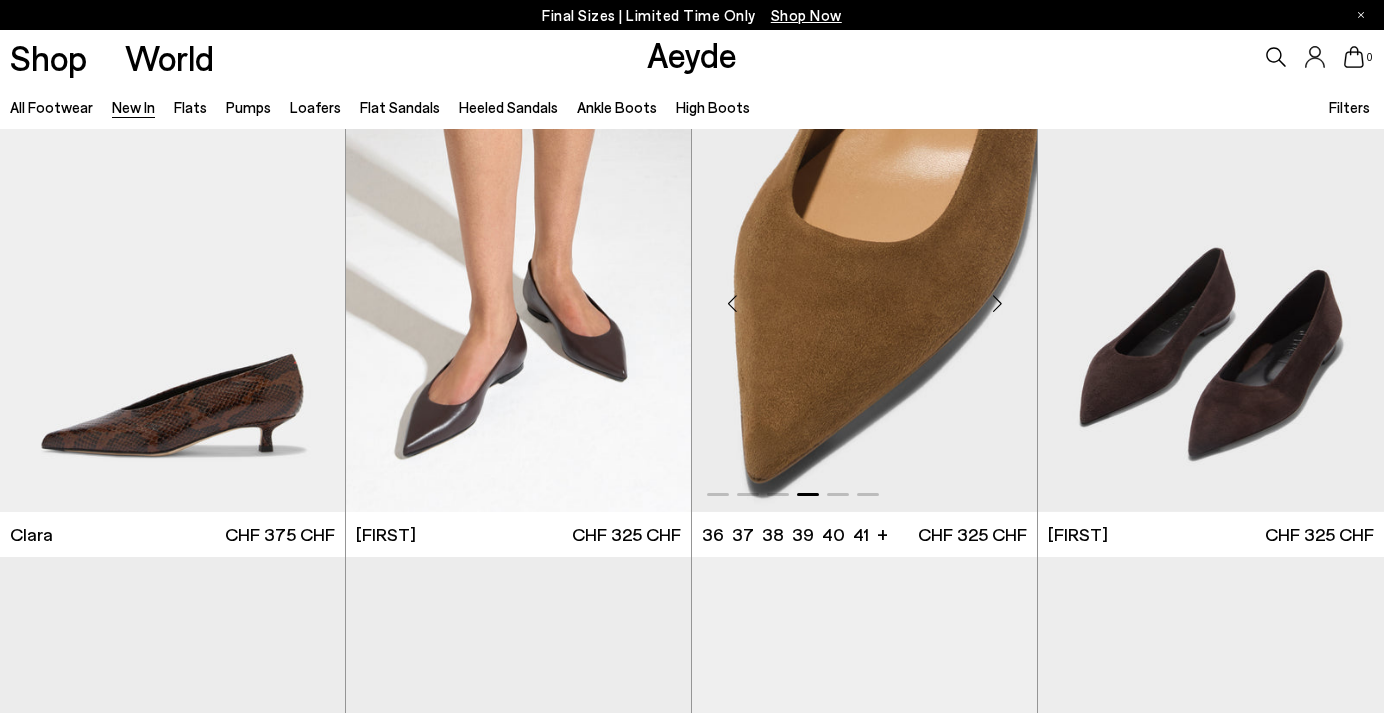 click at bounding box center (997, 303) 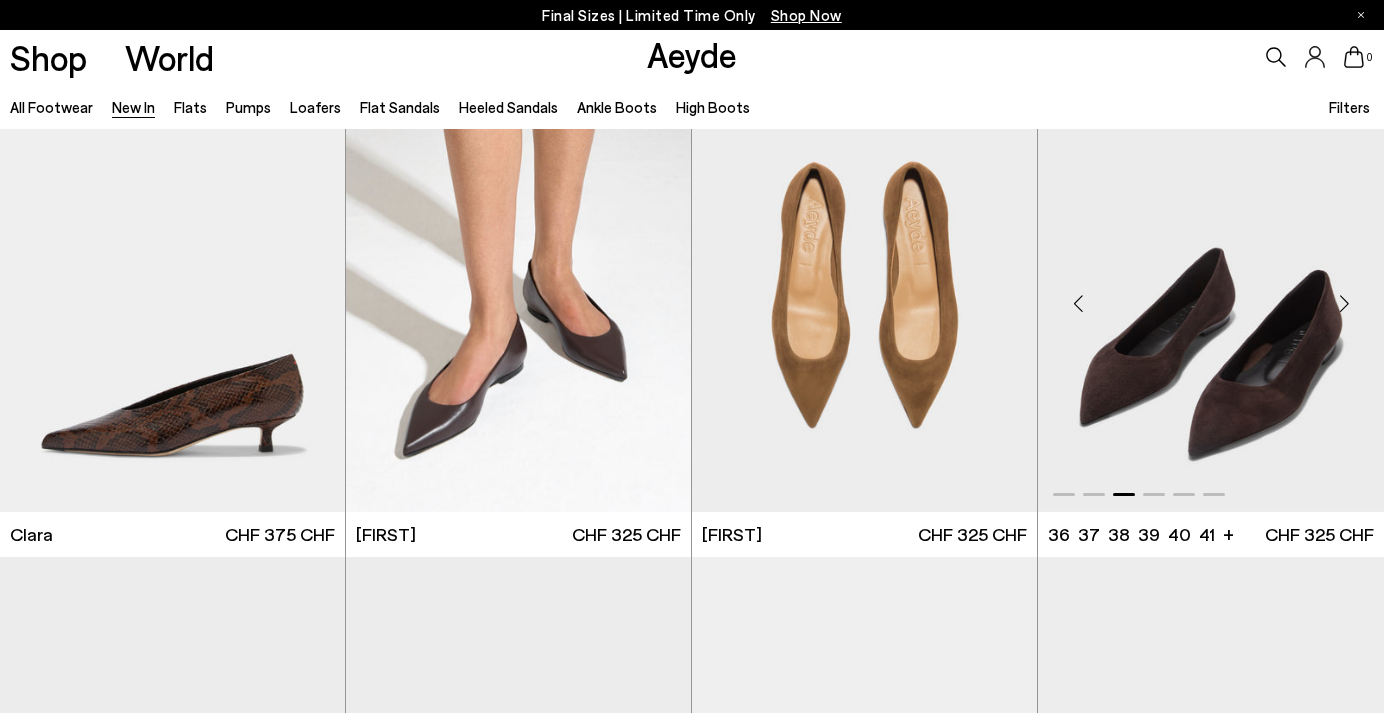 click at bounding box center (1344, 303) 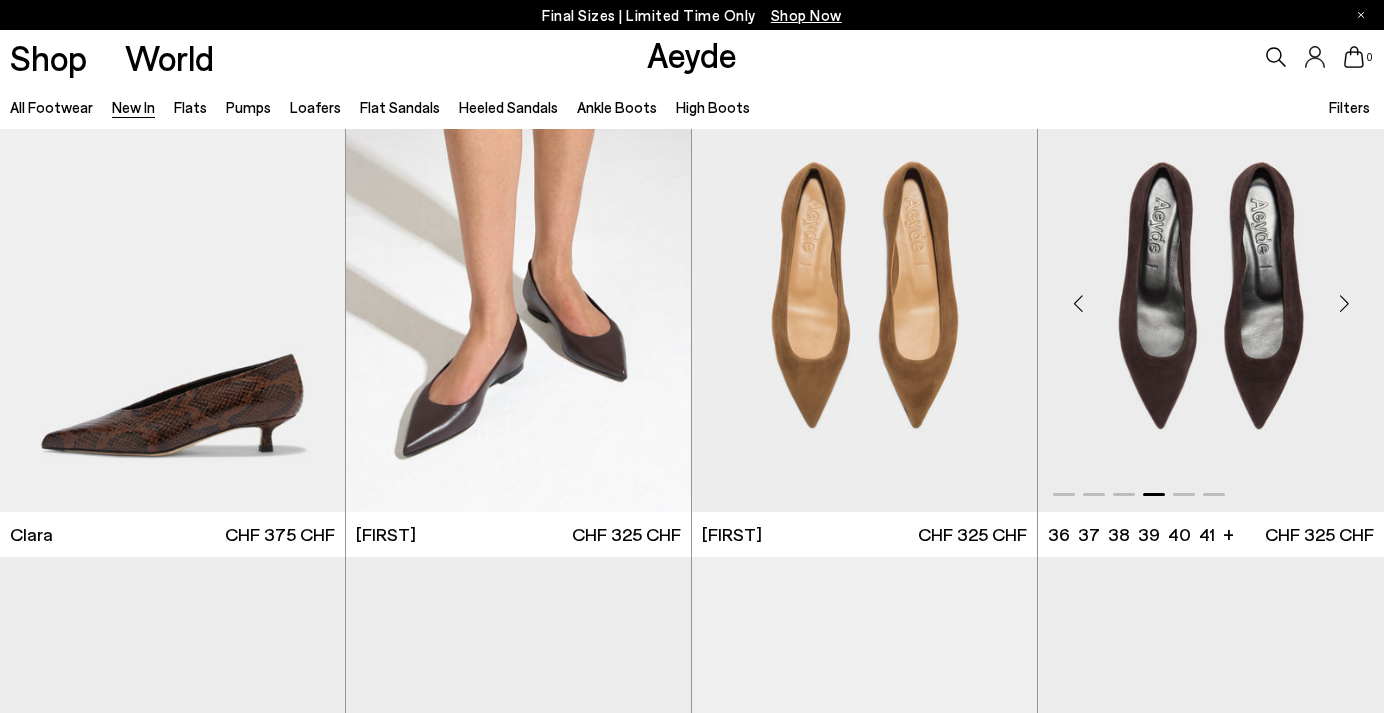click at bounding box center (1344, 303) 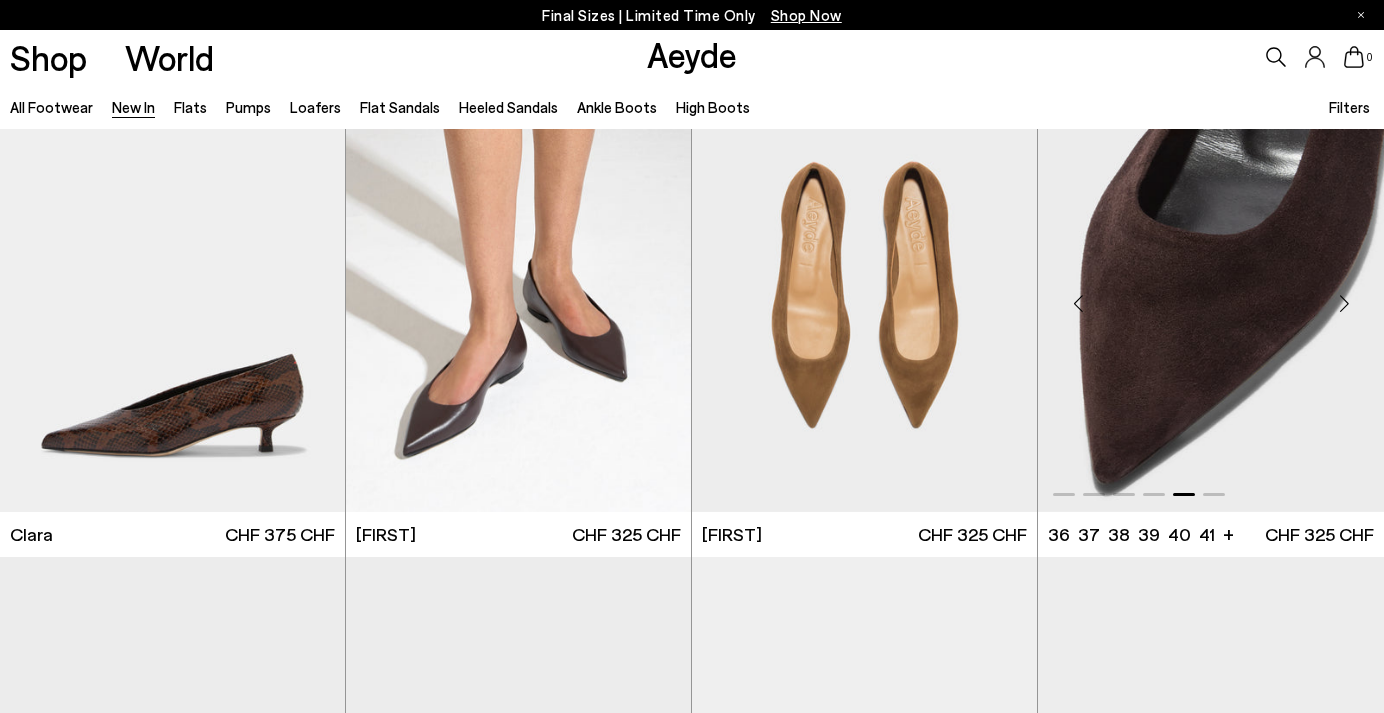 click at bounding box center [1344, 303] 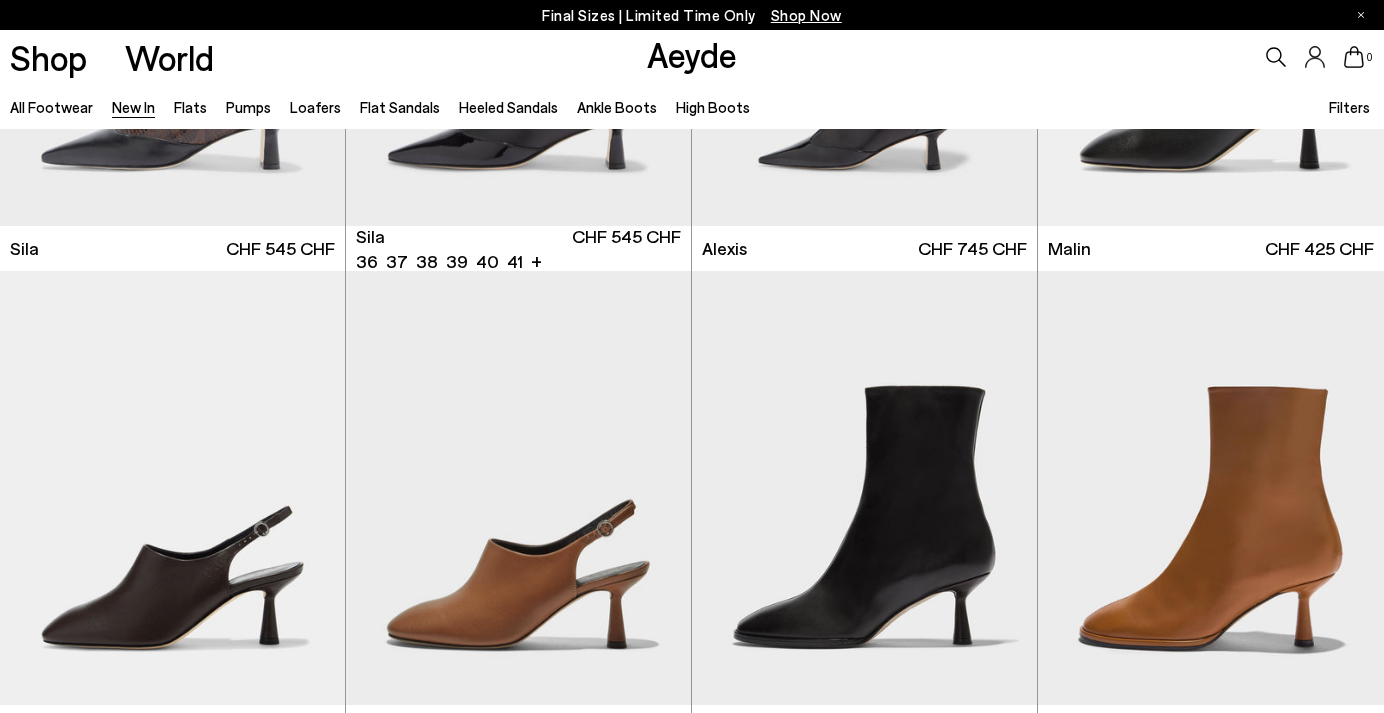 scroll, scrollTop: 2945, scrollLeft: 0, axis: vertical 